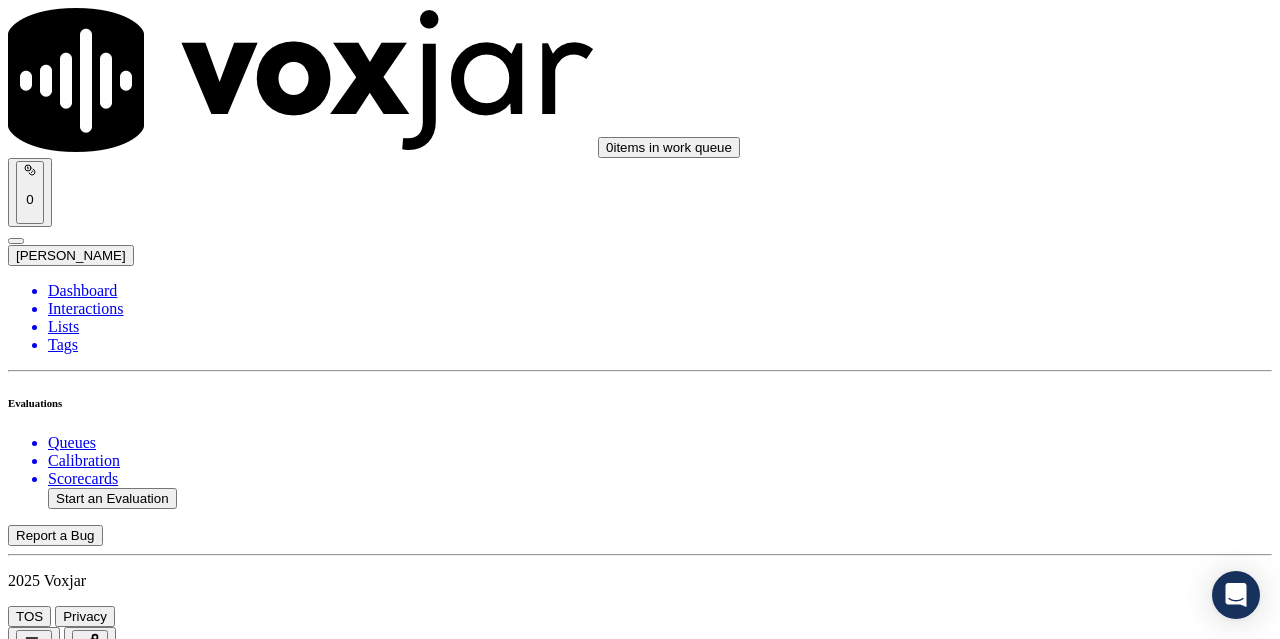 scroll, scrollTop: 0, scrollLeft: 0, axis: both 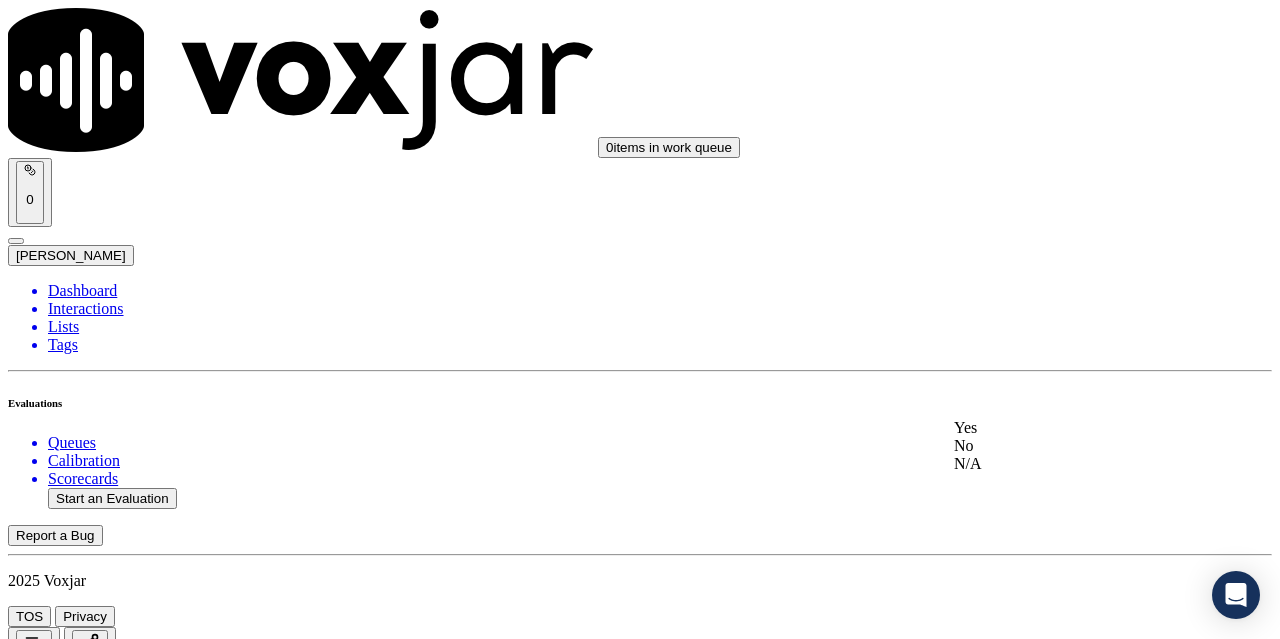 click on "Yes" at bounding box center [1067, 428] 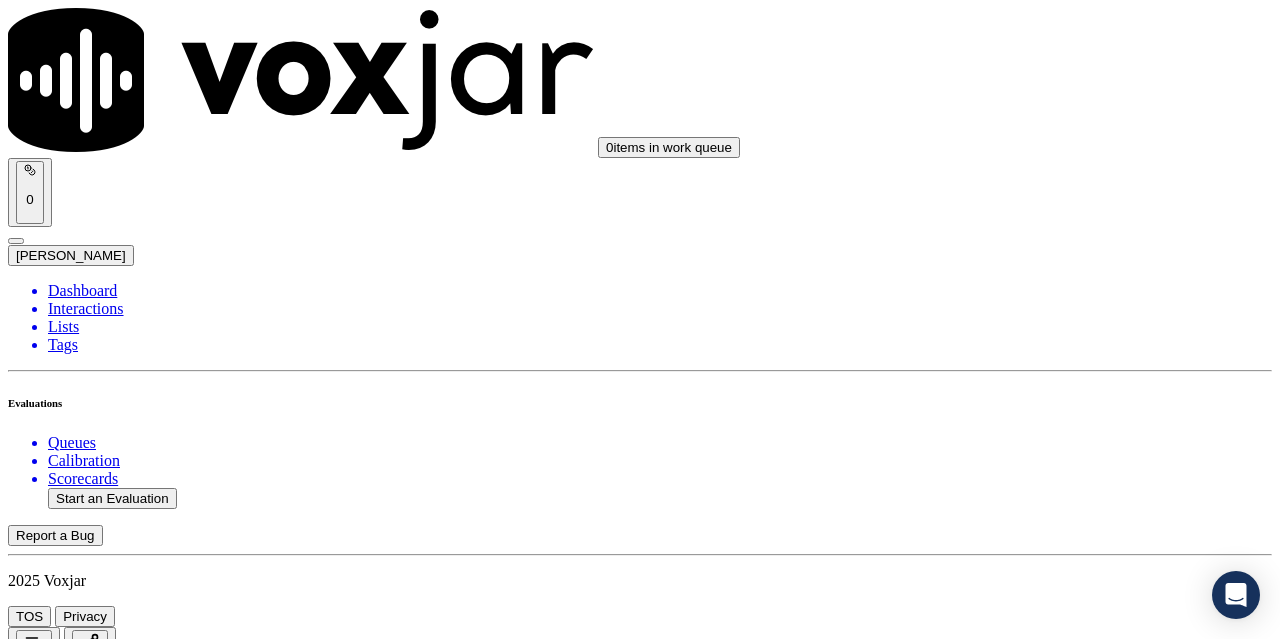 scroll, scrollTop: 300, scrollLeft: 0, axis: vertical 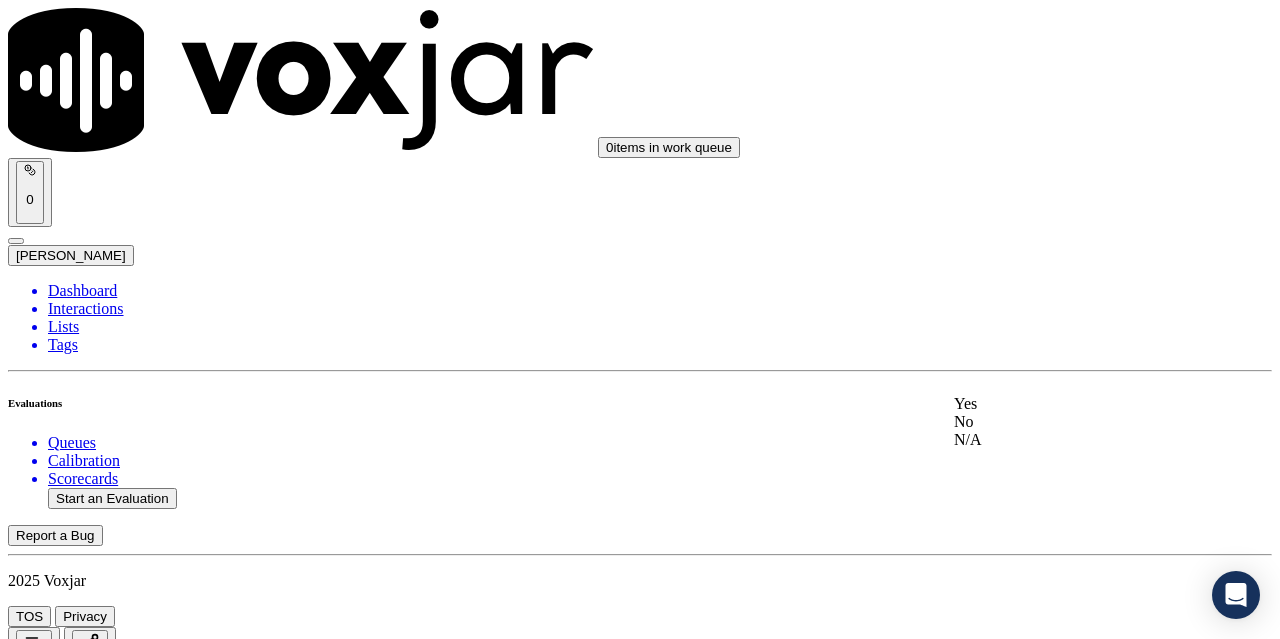 click on "Yes" at bounding box center [1067, 404] 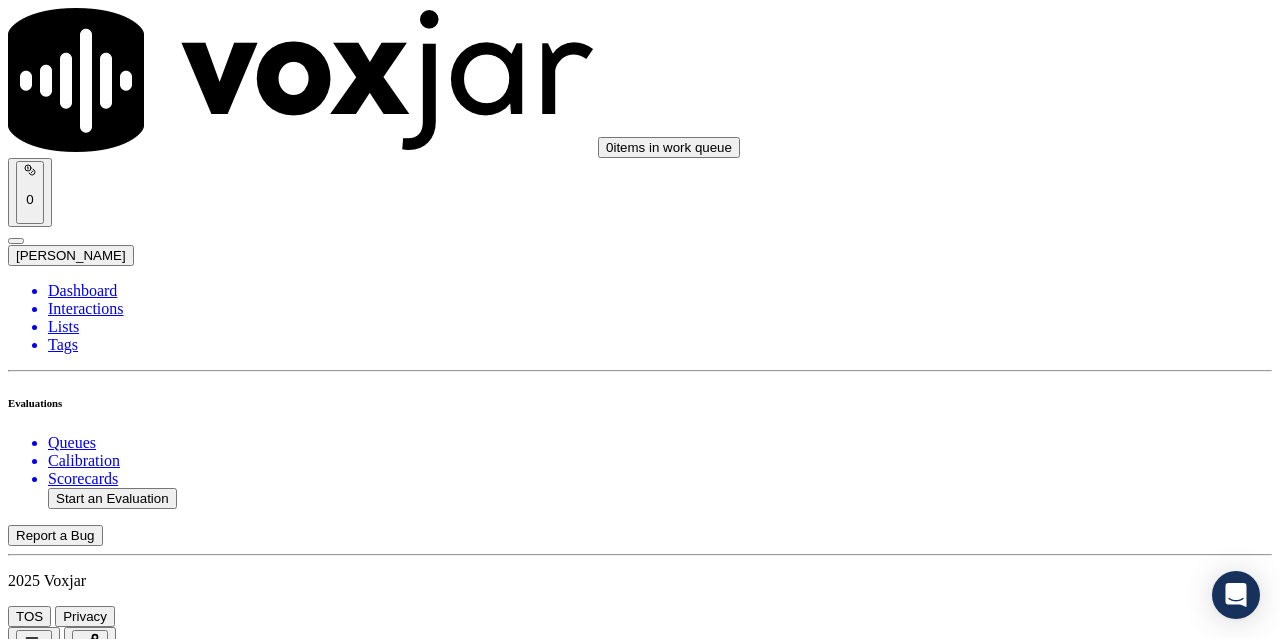 scroll, scrollTop: 700, scrollLeft: 0, axis: vertical 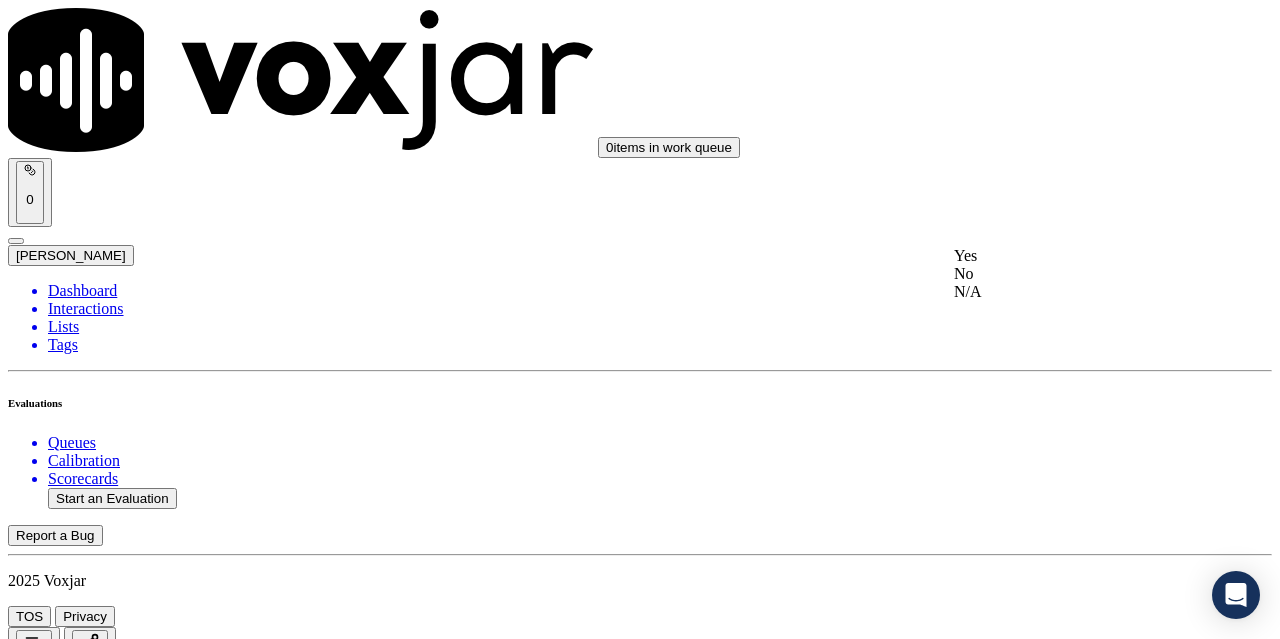 click on "Yes" at bounding box center (1067, 256) 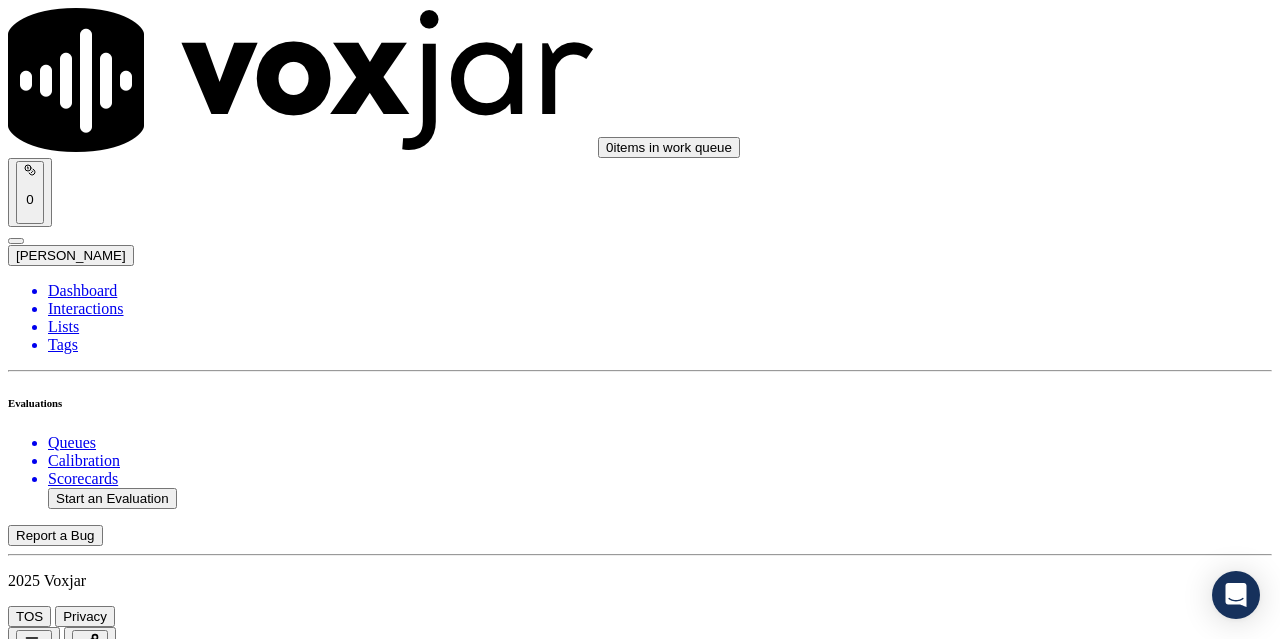 scroll, scrollTop: 1000, scrollLeft: 0, axis: vertical 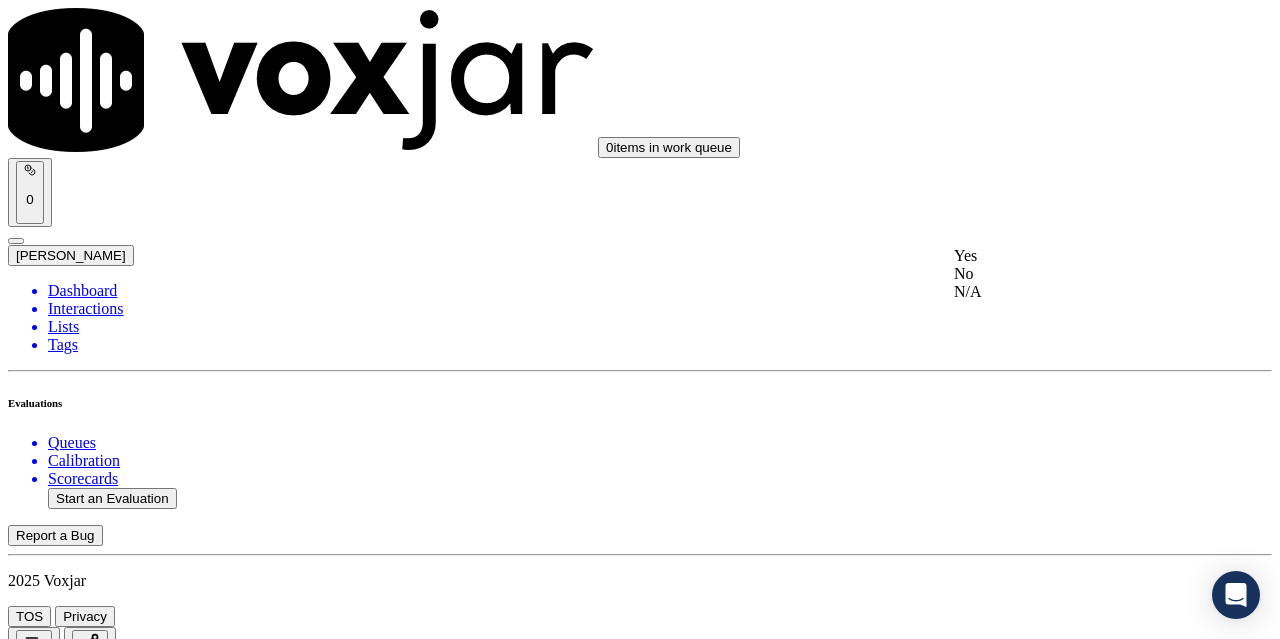 click on "N/A" 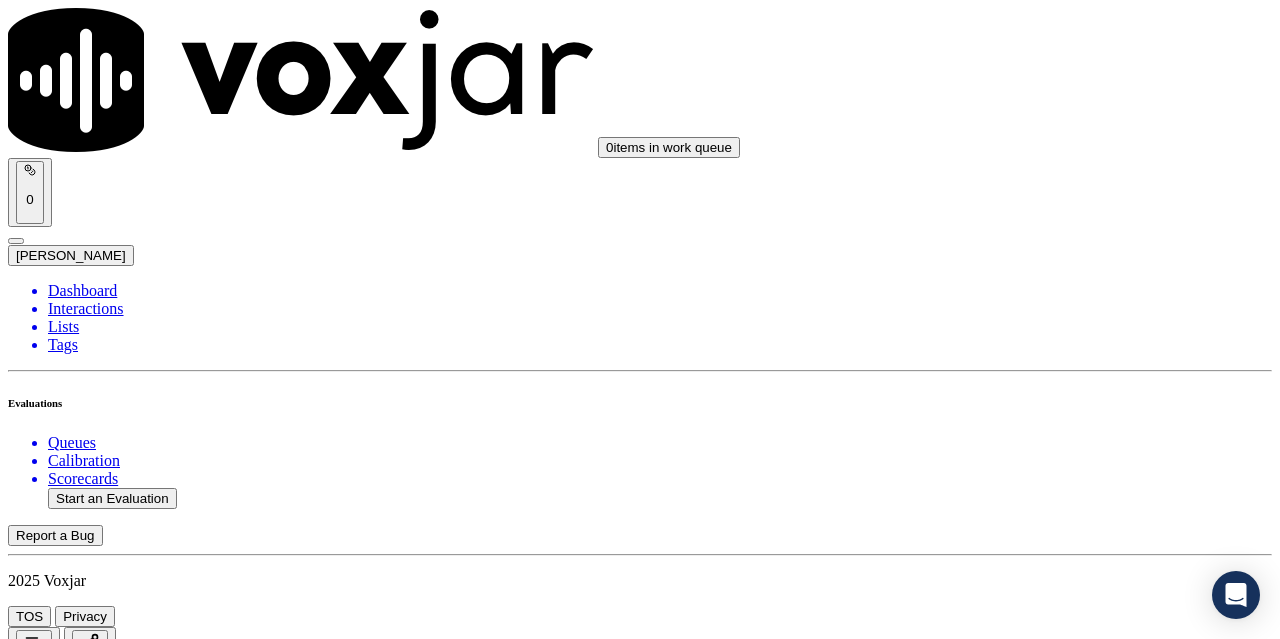 scroll, scrollTop: 1300, scrollLeft: 0, axis: vertical 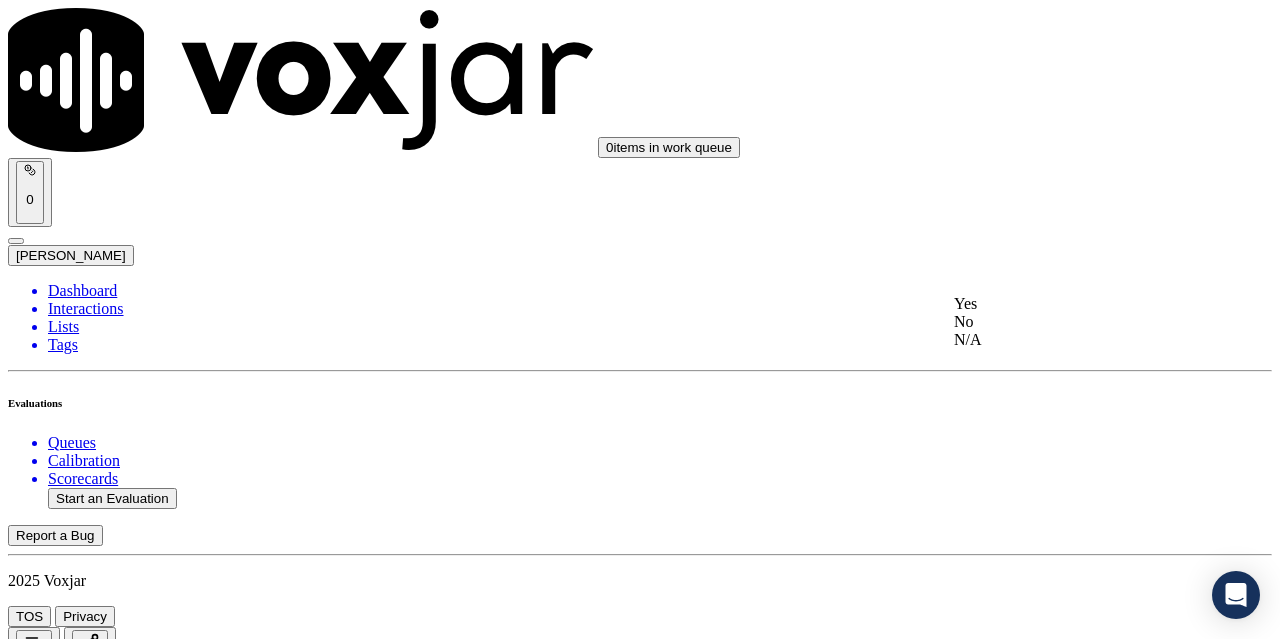 click on "No" 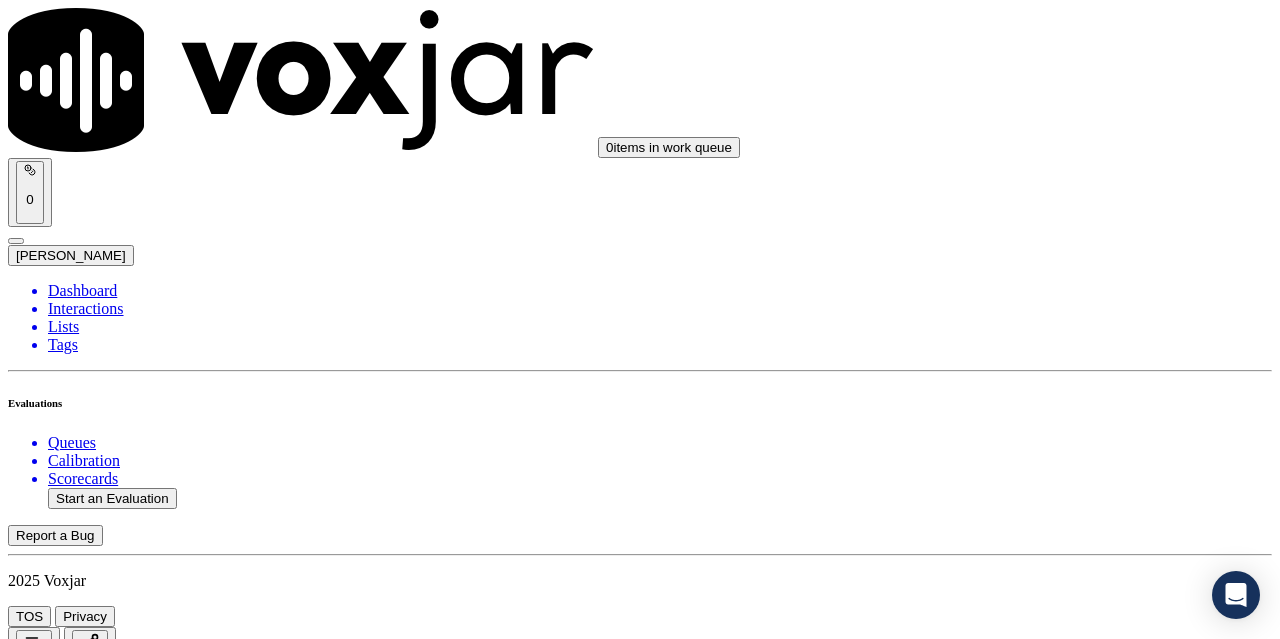click on "No" at bounding box center (28, 3348) 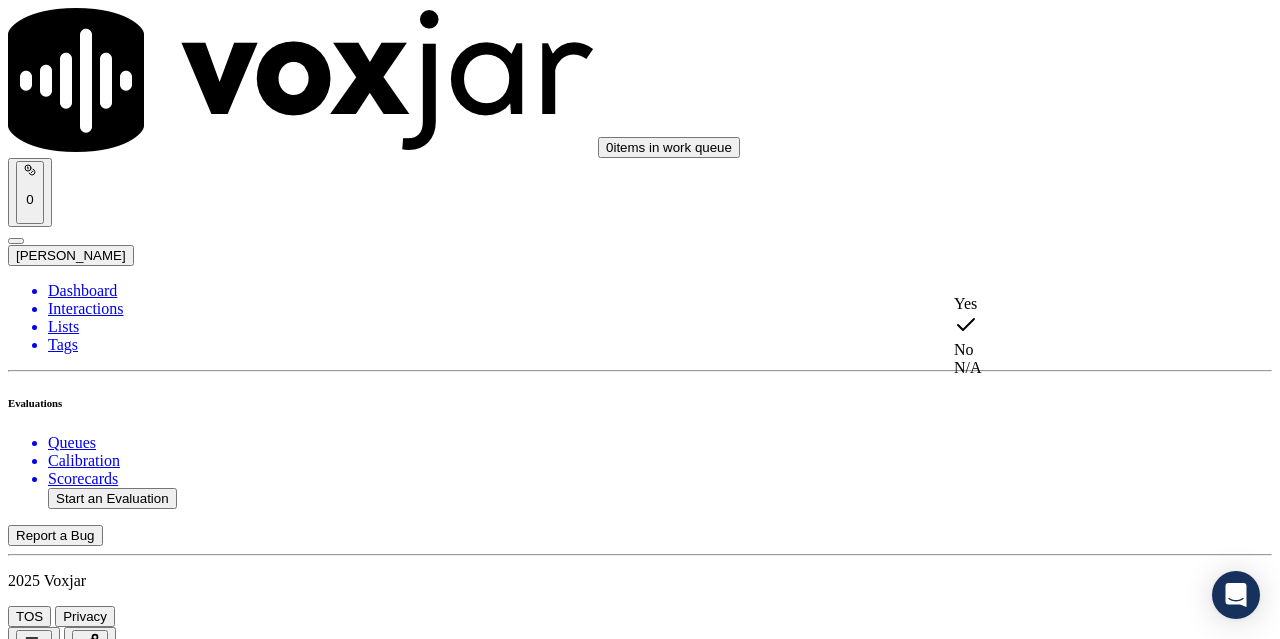 click on "N/A" 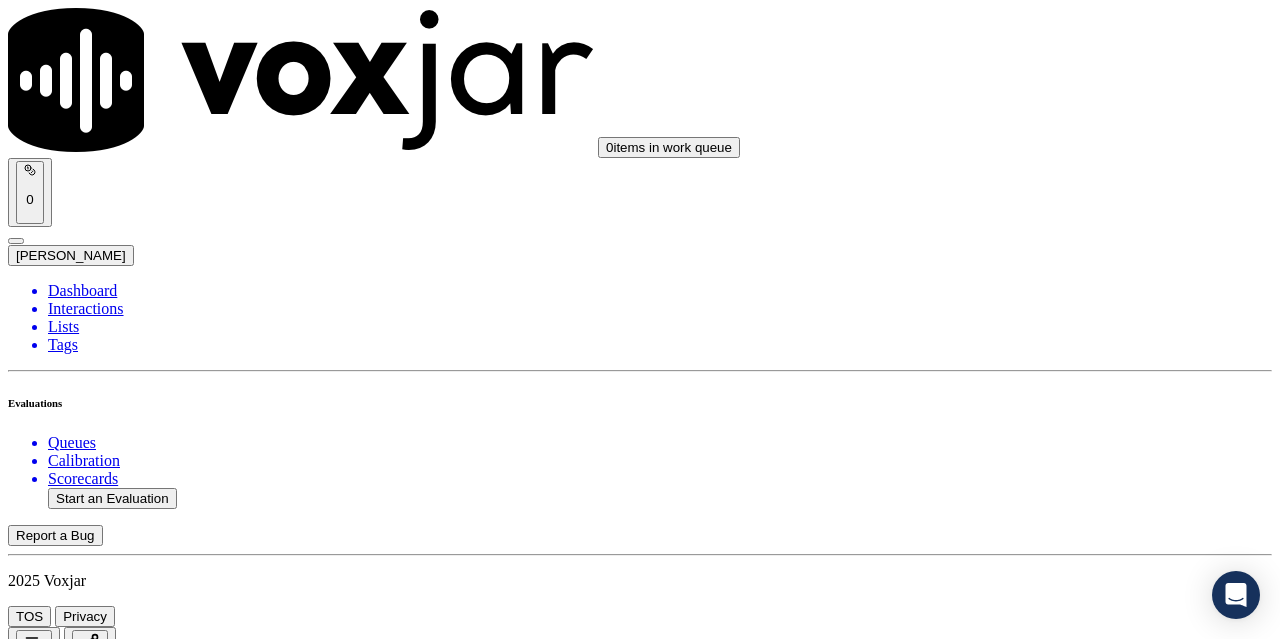 scroll, scrollTop: 1600, scrollLeft: 0, axis: vertical 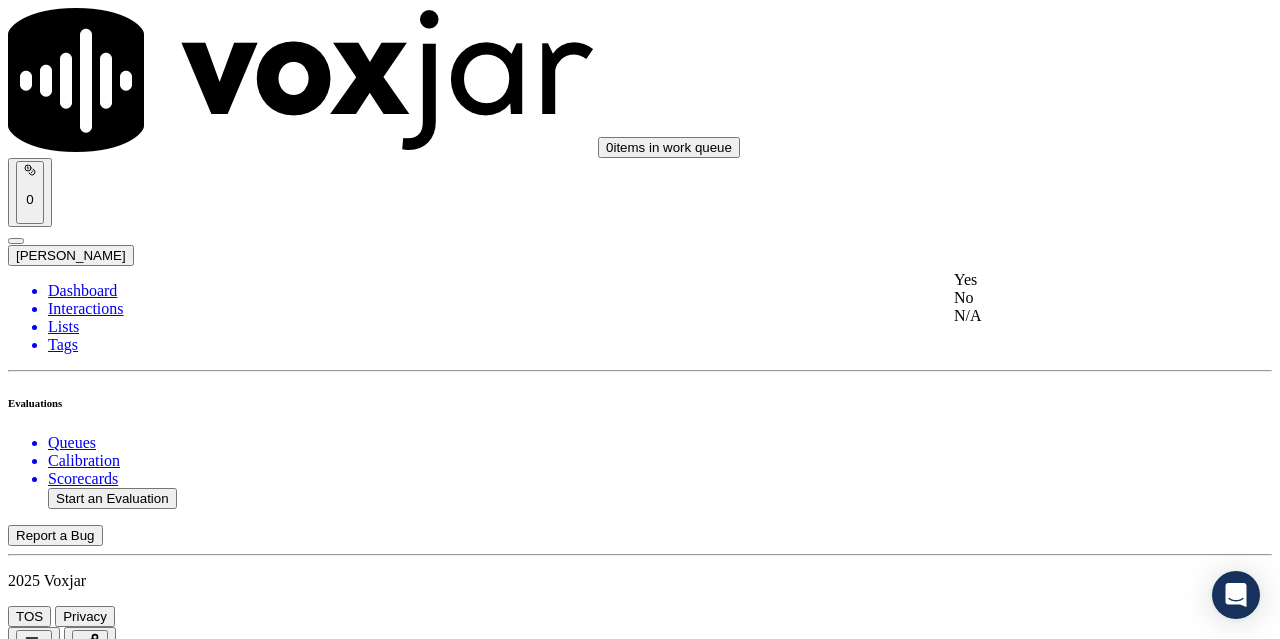 click on "Yes" at bounding box center (1067, 280) 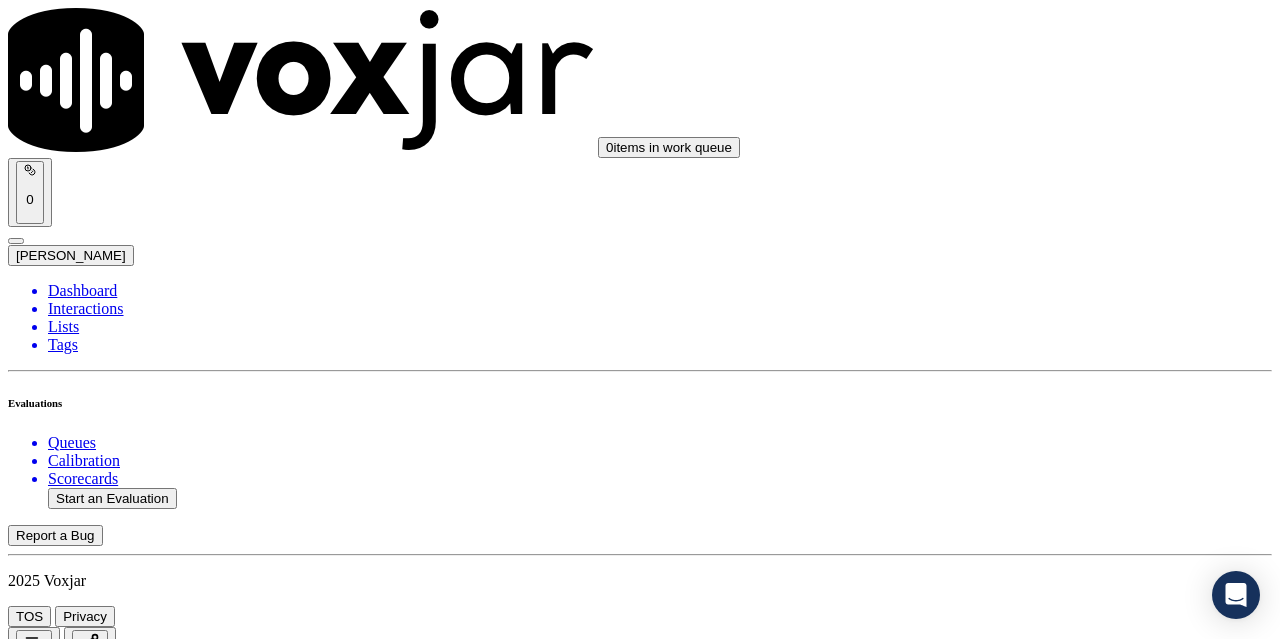 scroll, scrollTop: 1900, scrollLeft: 0, axis: vertical 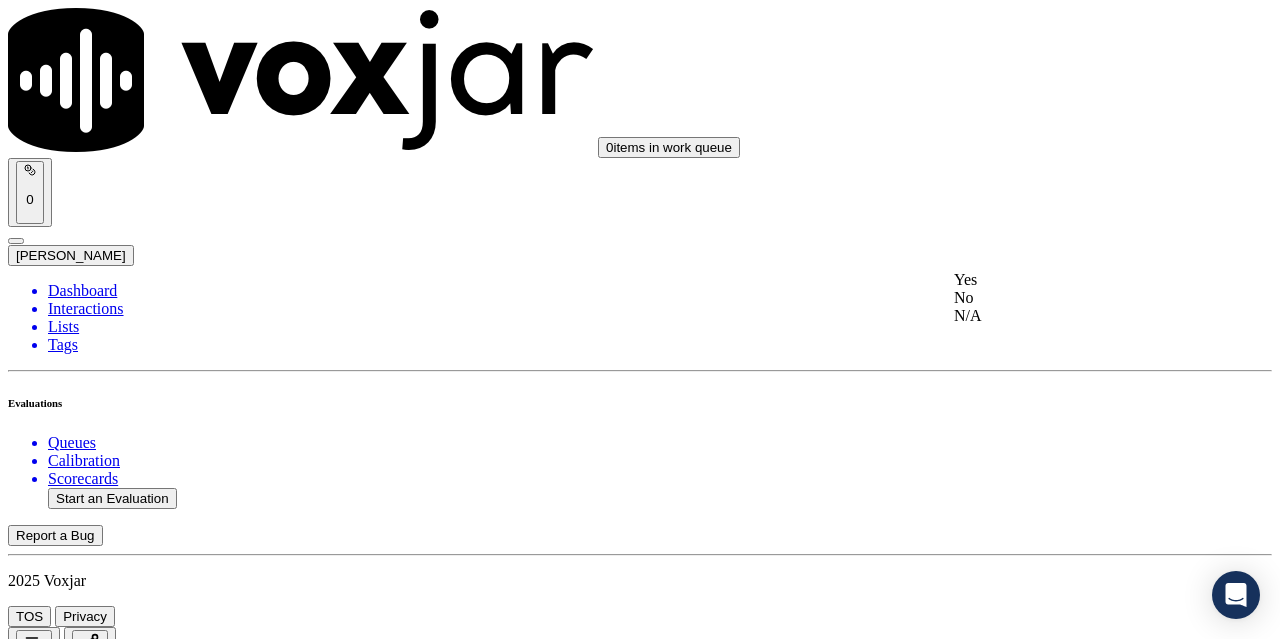 click on "Yes" at bounding box center (1067, 280) 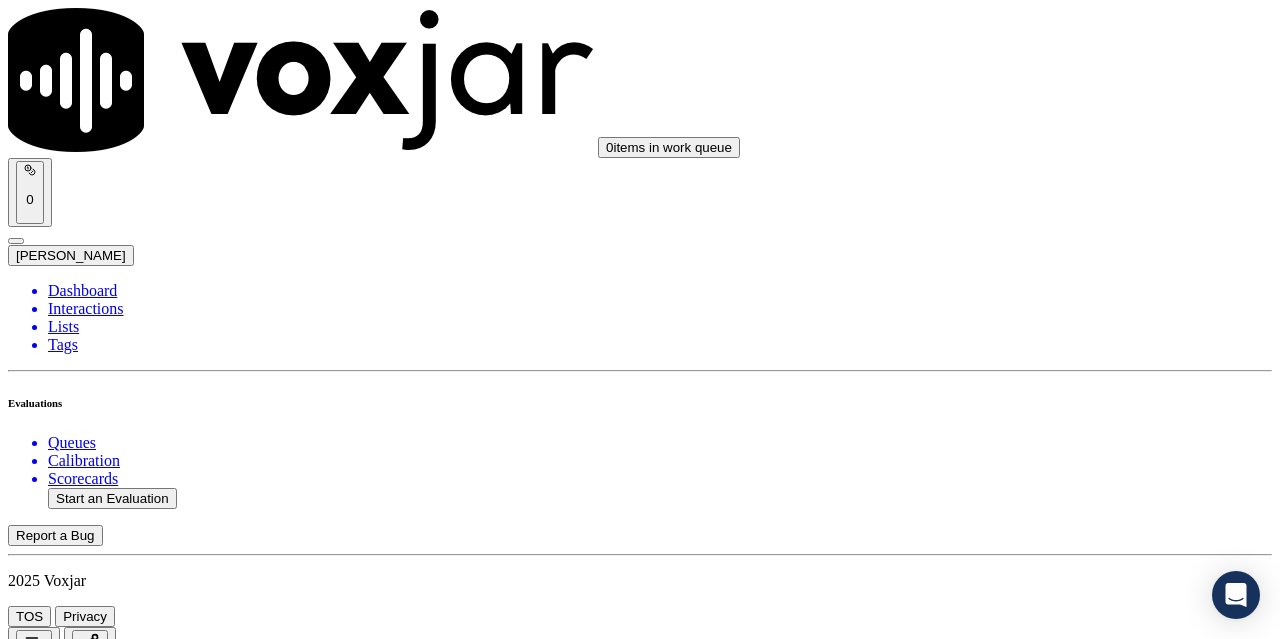 scroll, scrollTop: 2200, scrollLeft: 0, axis: vertical 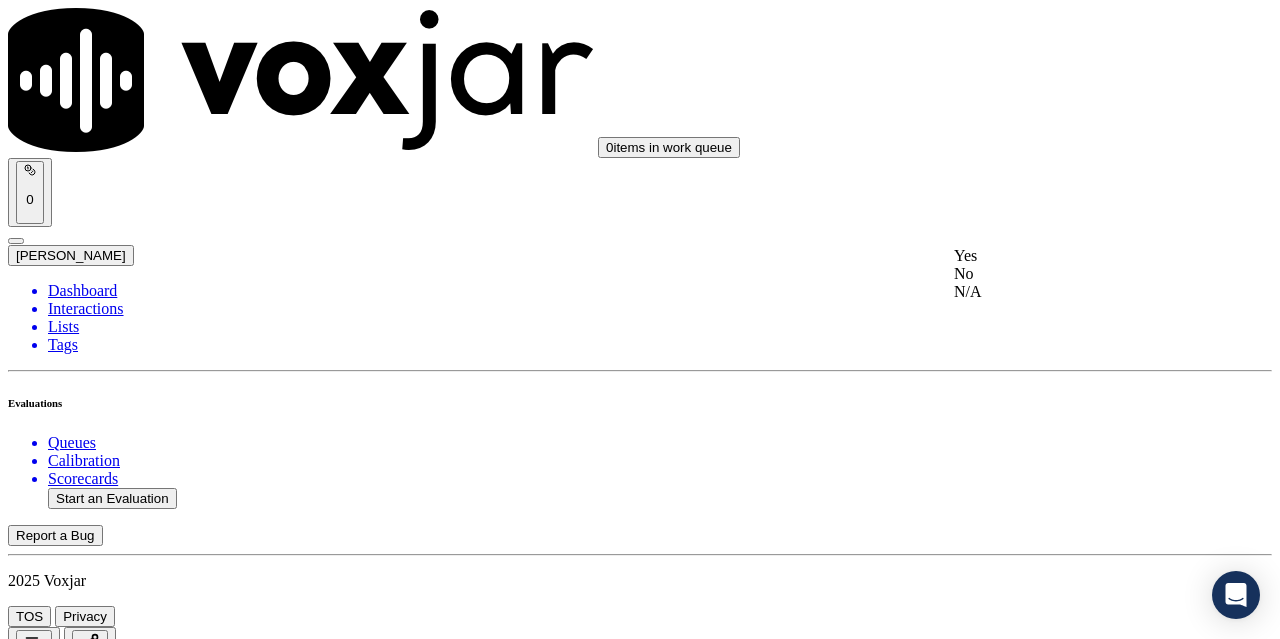 click on "No" 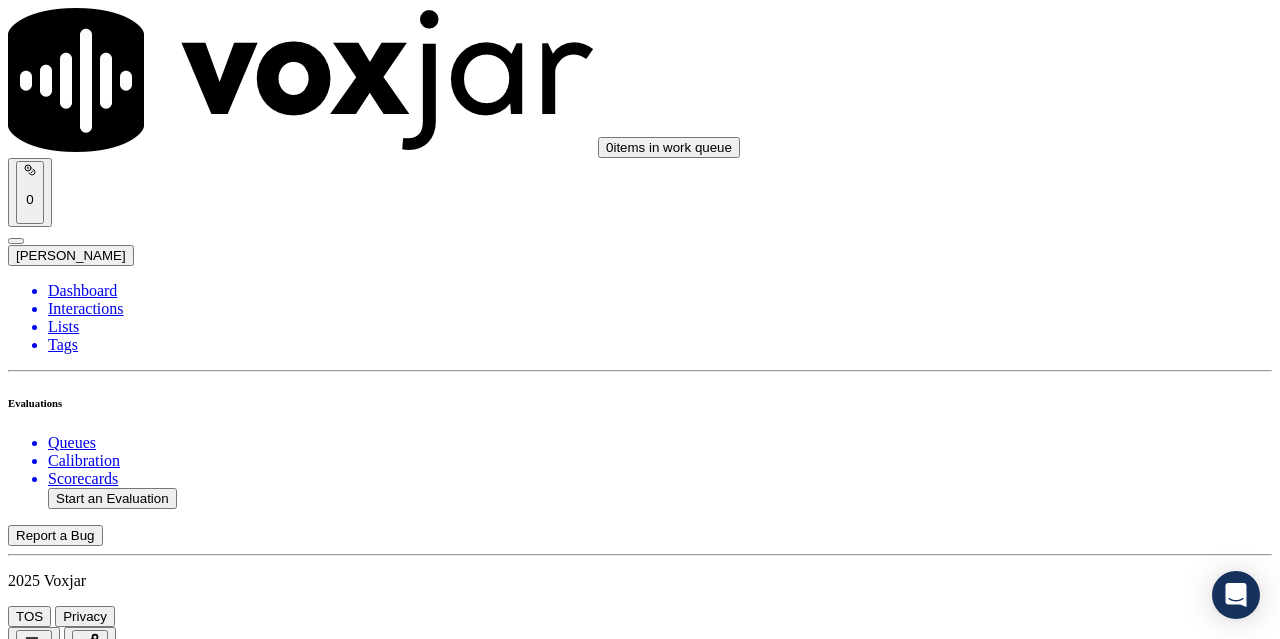 click on "Add Note" at bounding box center (52, 4135) 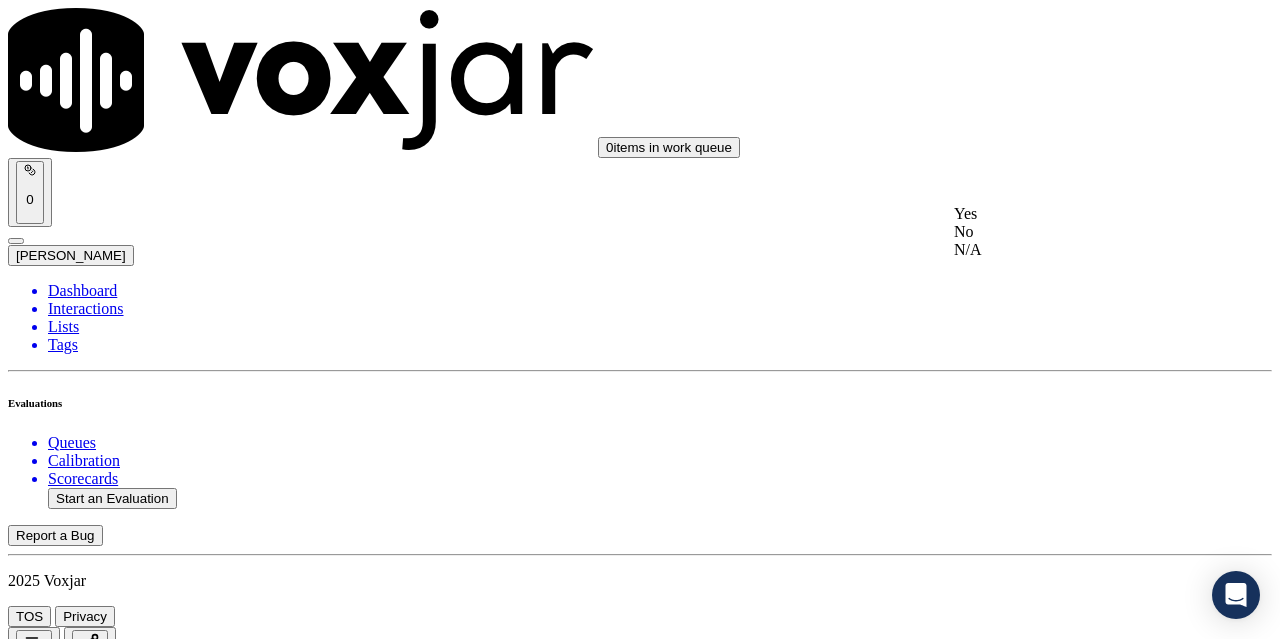 click on "Yes" at bounding box center (1067, 214) 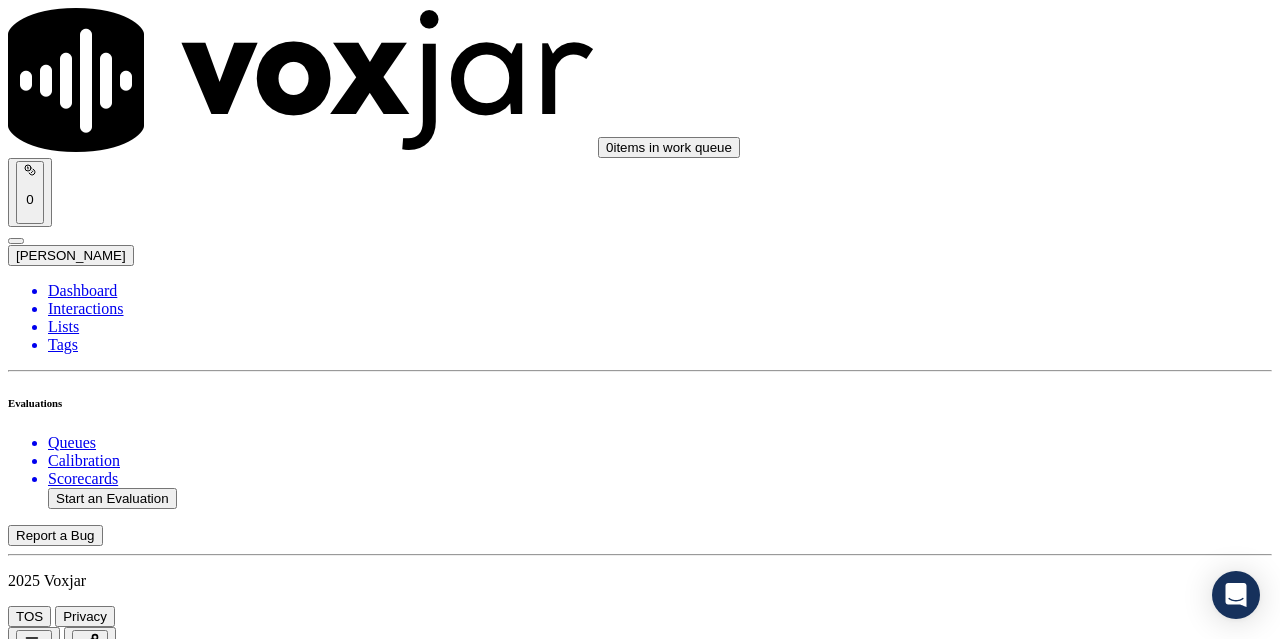 drag, startPoint x: 1064, startPoint y: 510, endPoint x: 1057, endPoint y: 524, distance: 15.652476 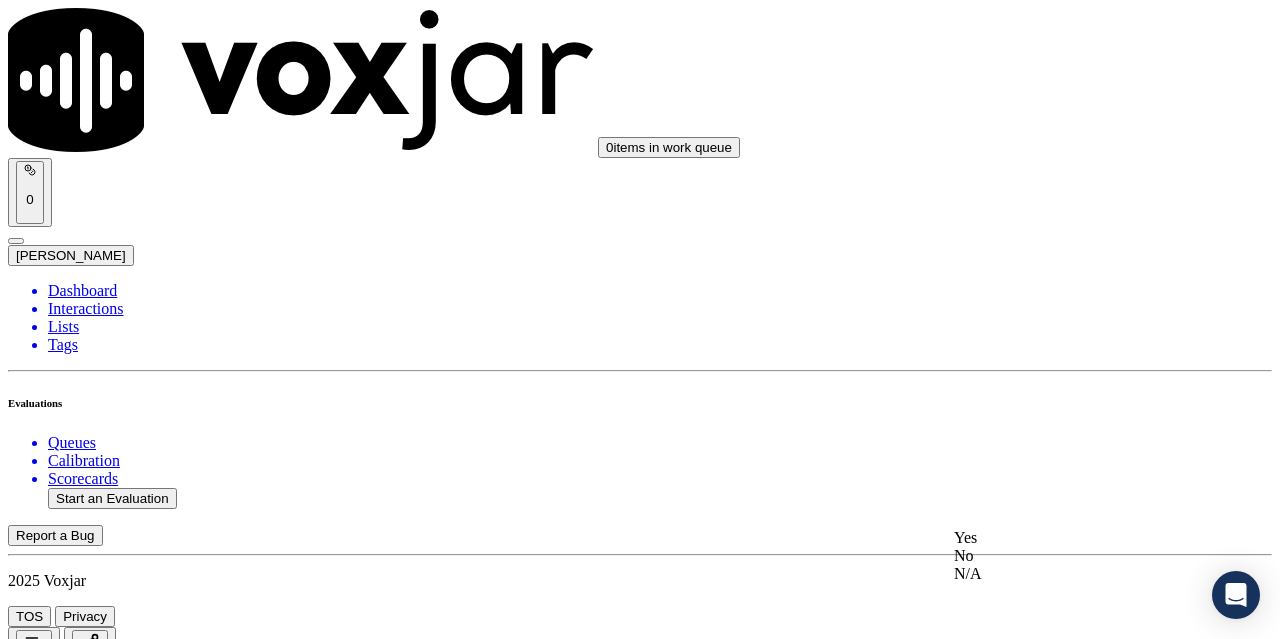click on "Yes" at bounding box center [1067, 538] 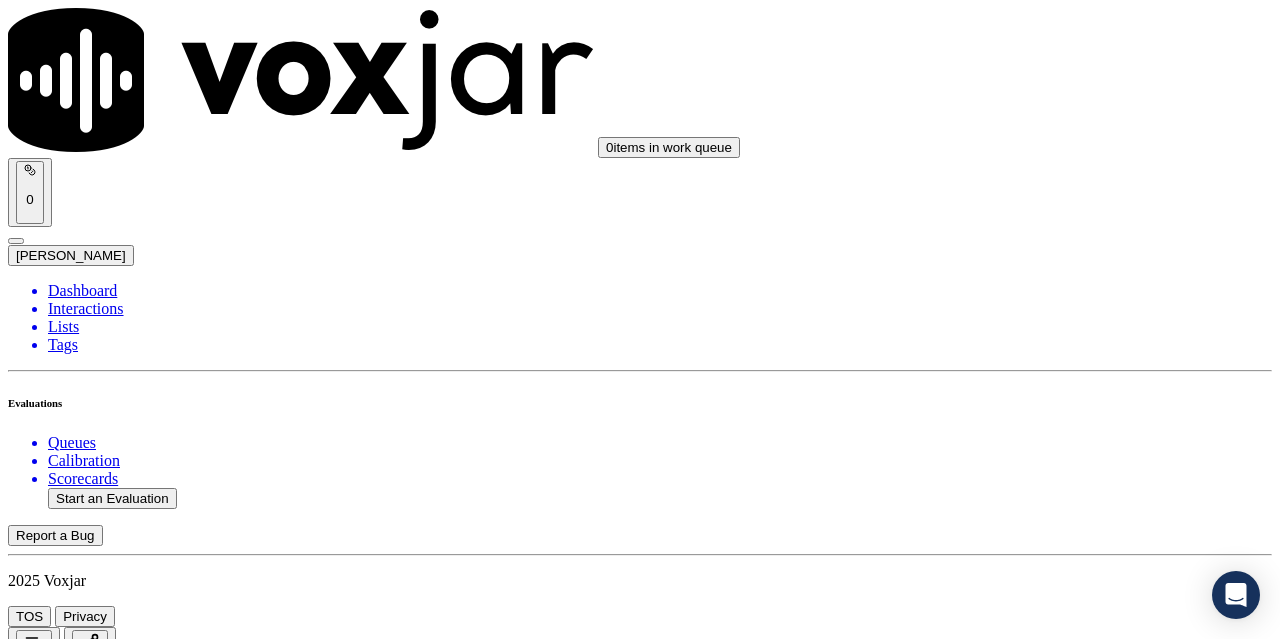 scroll, scrollTop: 3000, scrollLeft: 0, axis: vertical 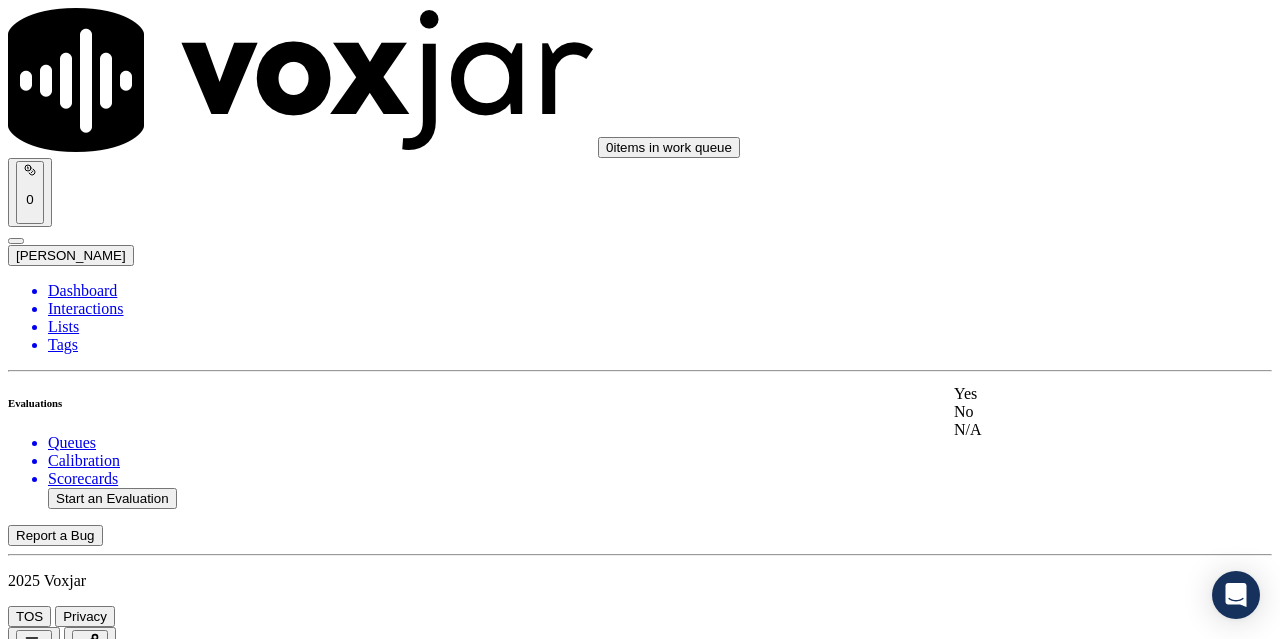 click on "Yes" at bounding box center [1067, 394] 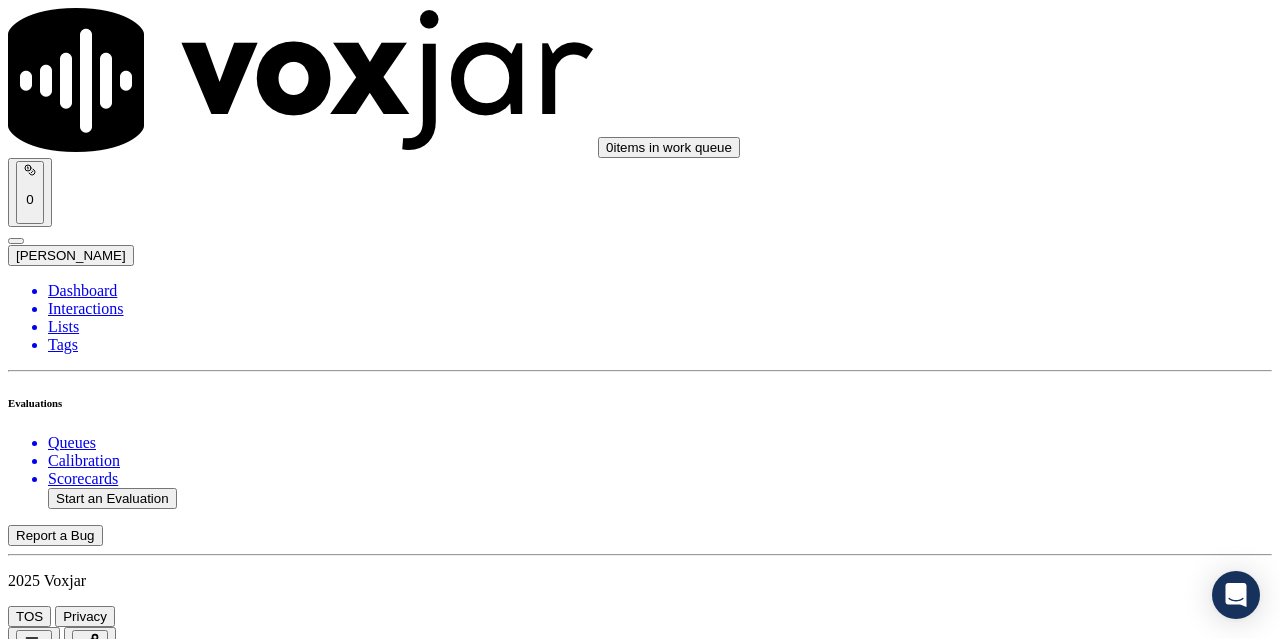 scroll, scrollTop: 3400, scrollLeft: 0, axis: vertical 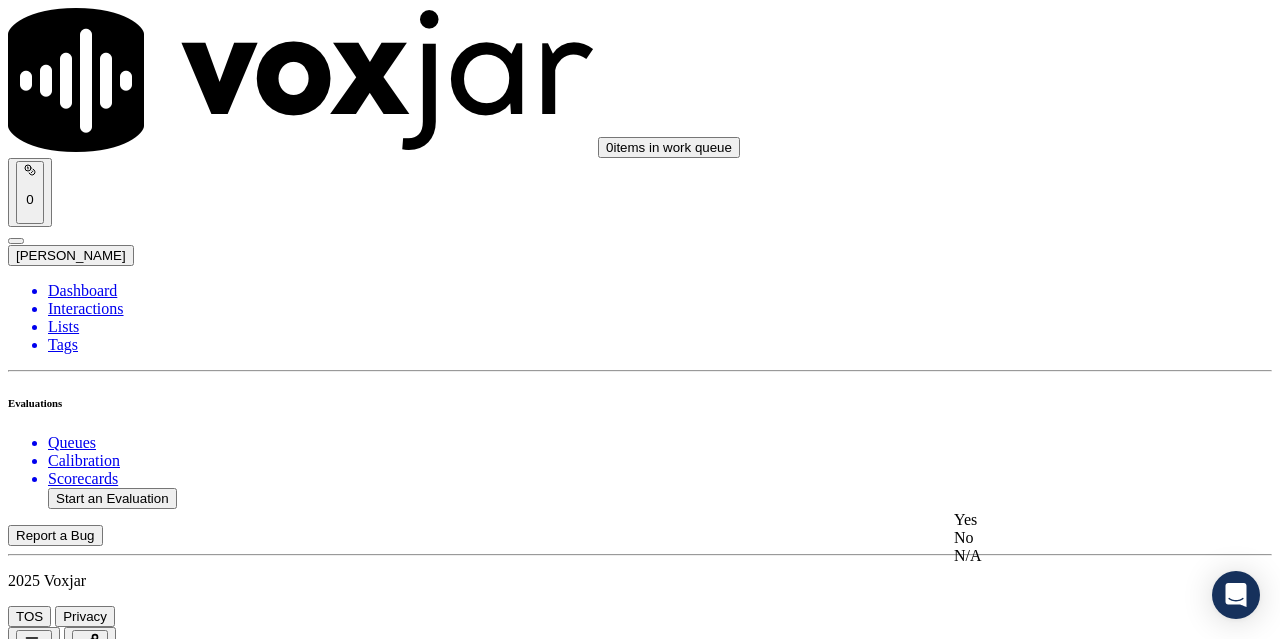 click on "Yes" at bounding box center (1067, 520) 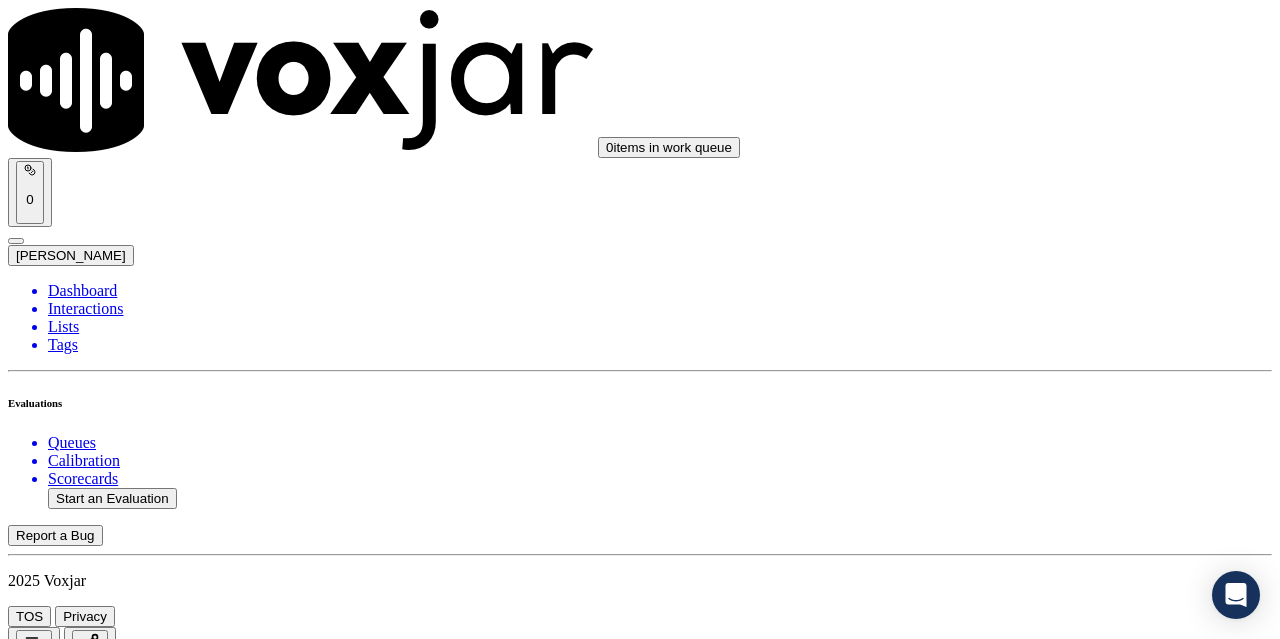 scroll, scrollTop: 3800, scrollLeft: 0, axis: vertical 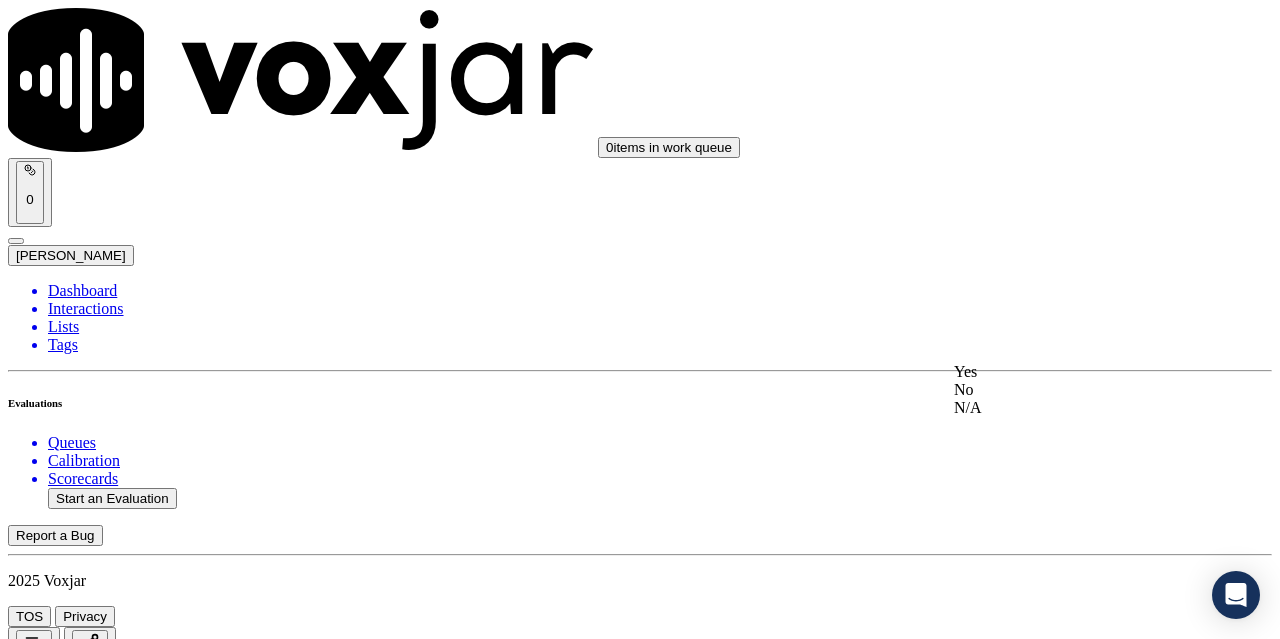 click on "Yes" at bounding box center [1067, 372] 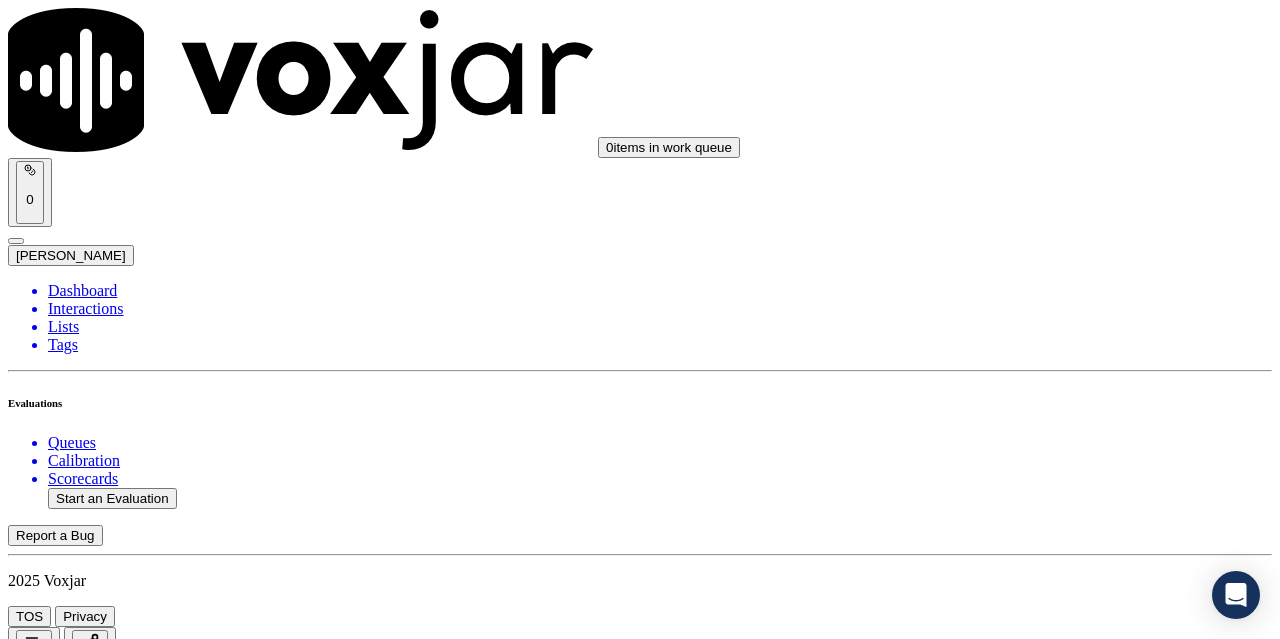 scroll, scrollTop: 4100, scrollLeft: 0, axis: vertical 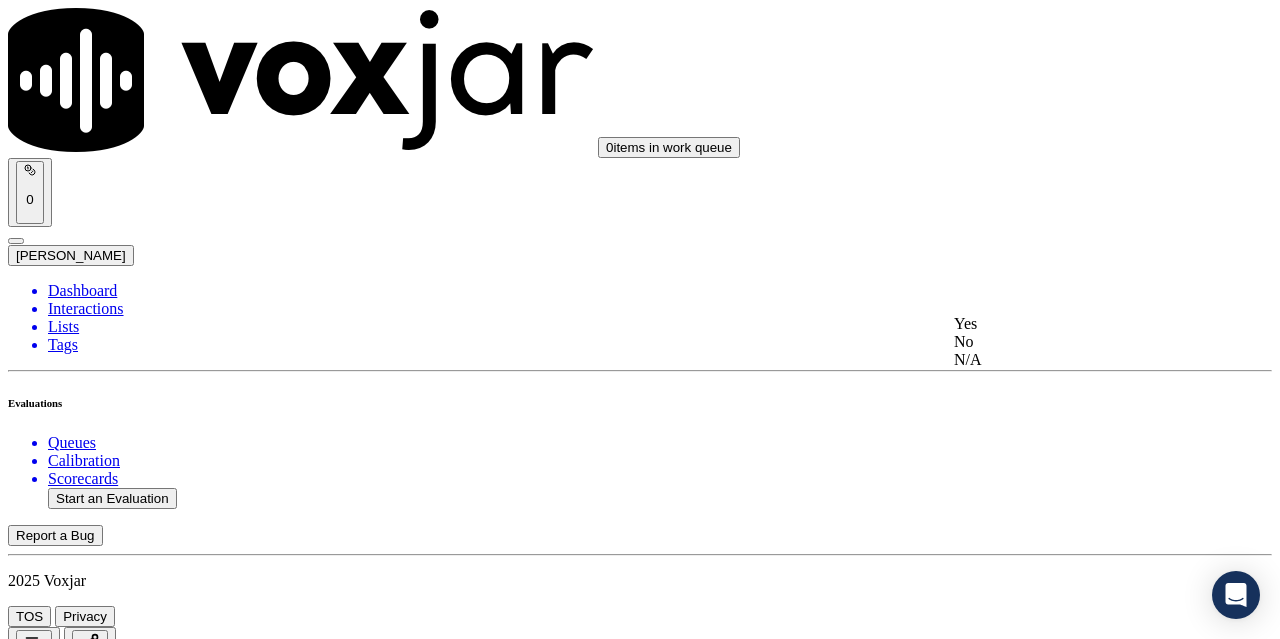 click on "Yes" at bounding box center [1067, 324] 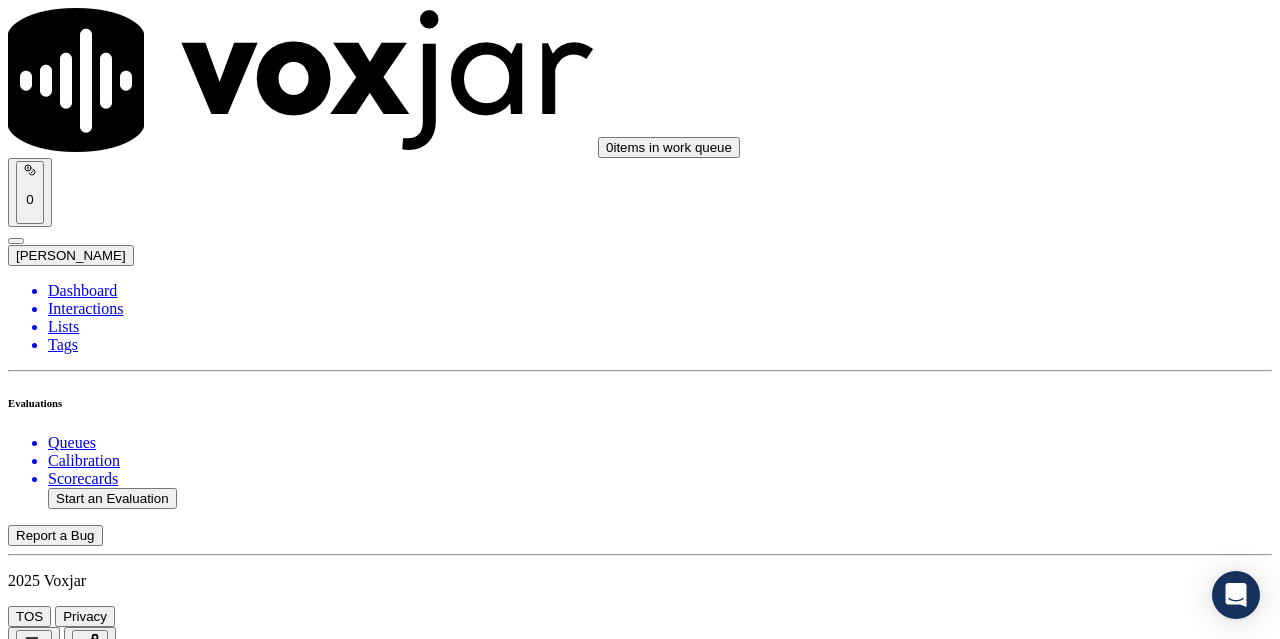 drag, startPoint x: 1071, startPoint y: 540, endPoint x: 1065, endPoint y: 560, distance: 20.880613 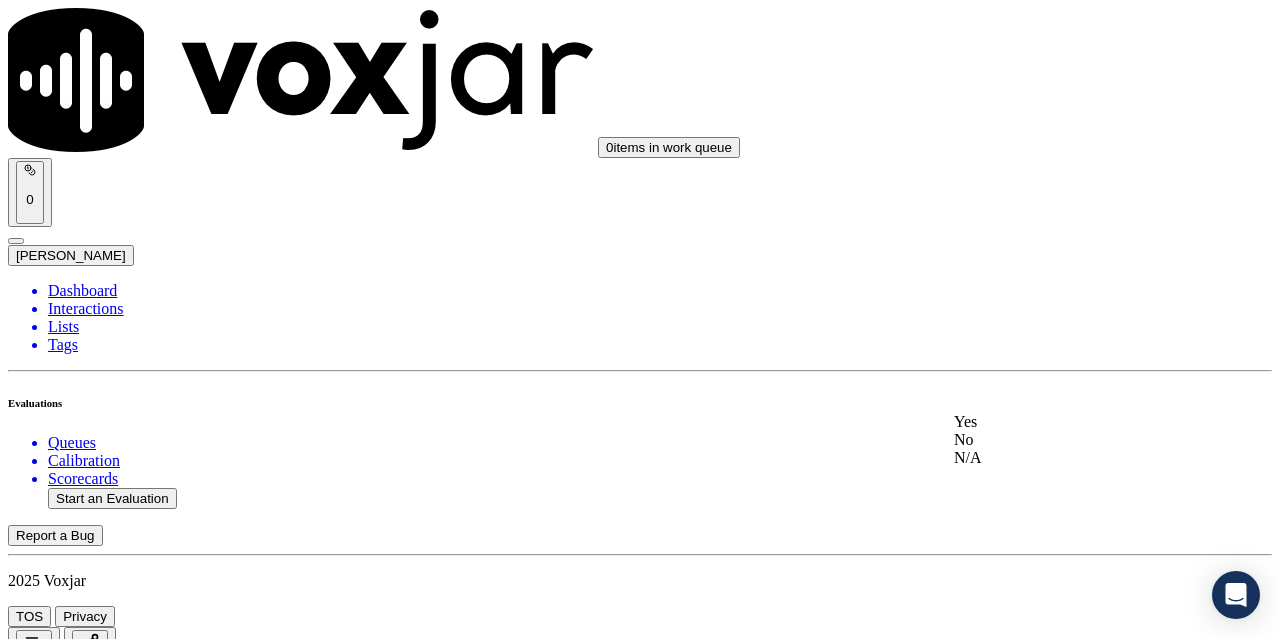 click on "Yes" at bounding box center [1067, 422] 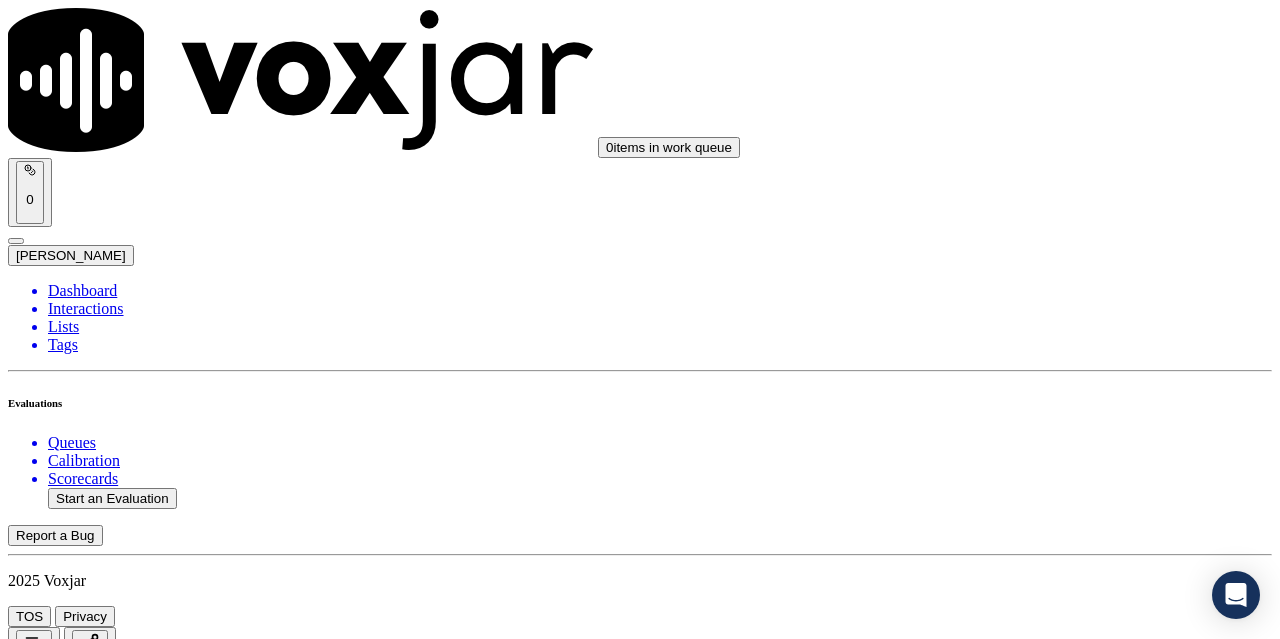 scroll, scrollTop: 4600, scrollLeft: 0, axis: vertical 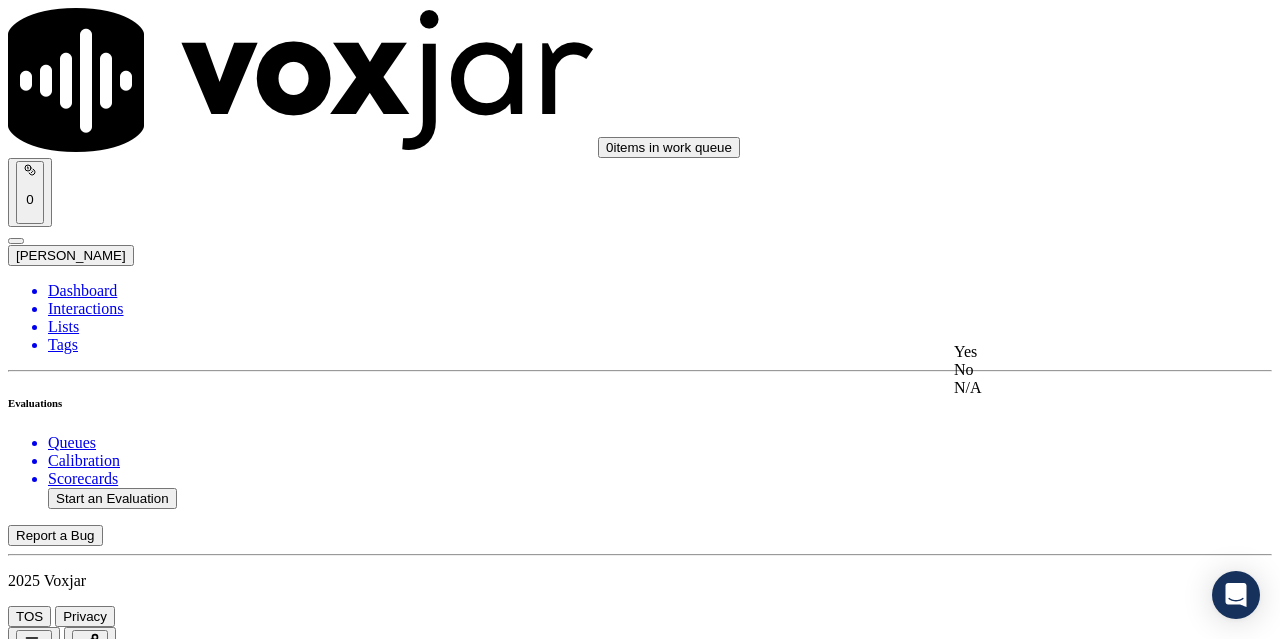 click on "No" 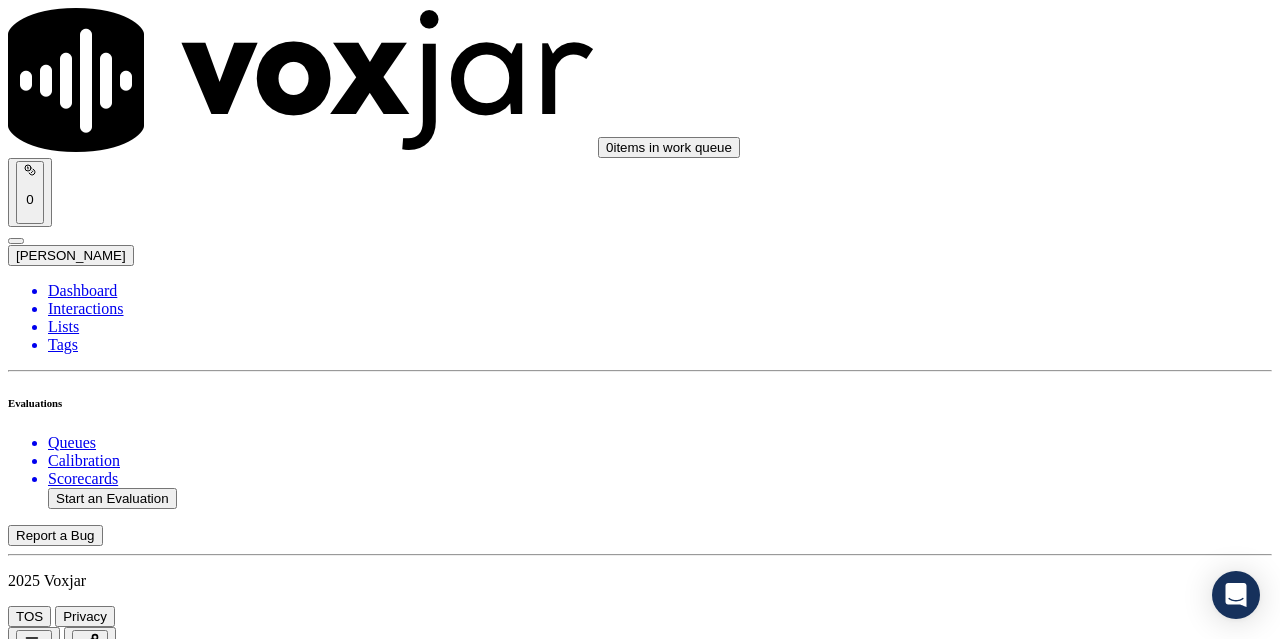 click on "Add Note" at bounding box center (52, 6226) 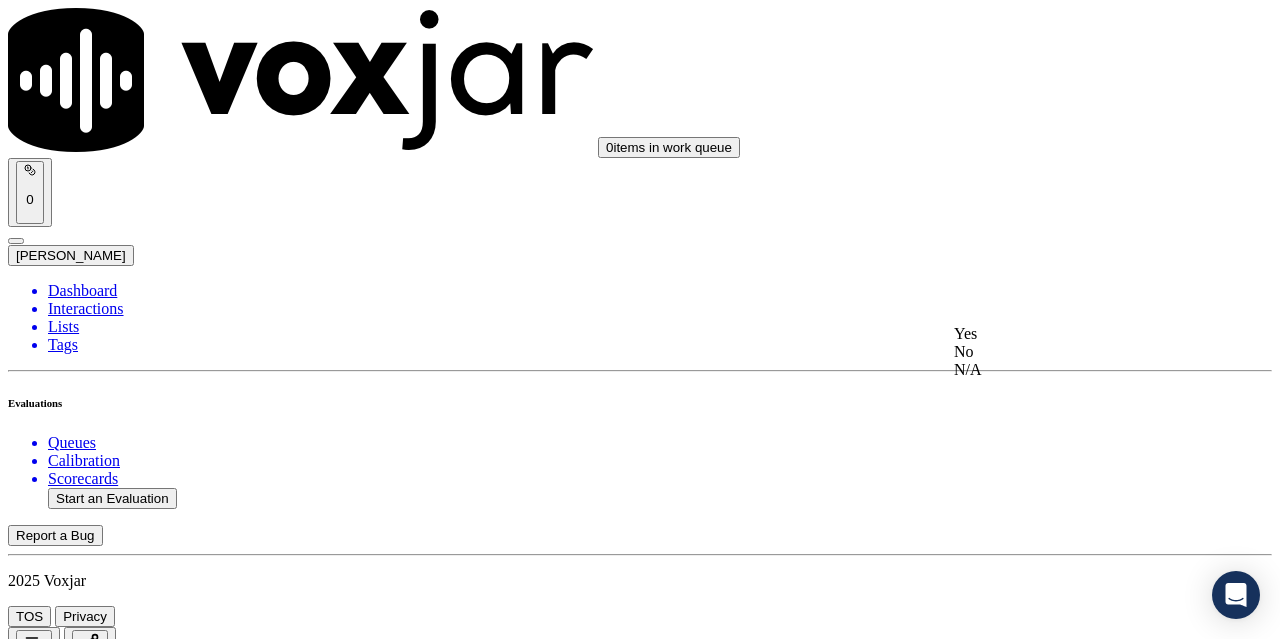 click on "Yes" at bounding box center (1067, 334) 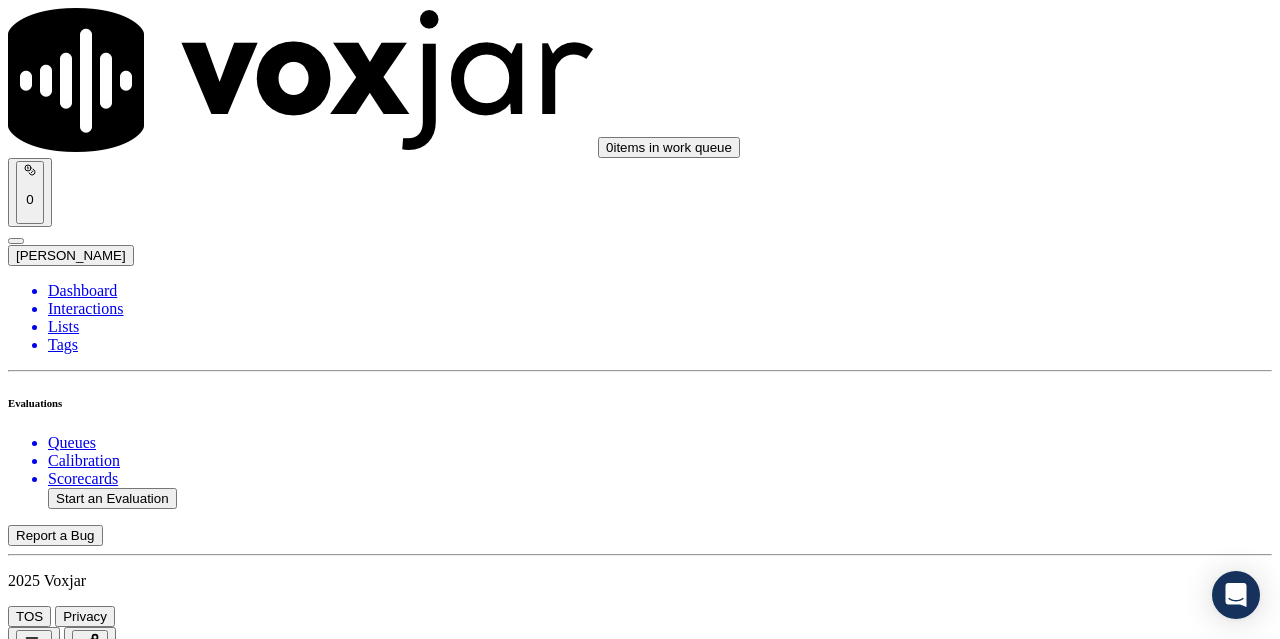 scroll, scrollTop: 5300, scrollLeft: 0, axis: vertical 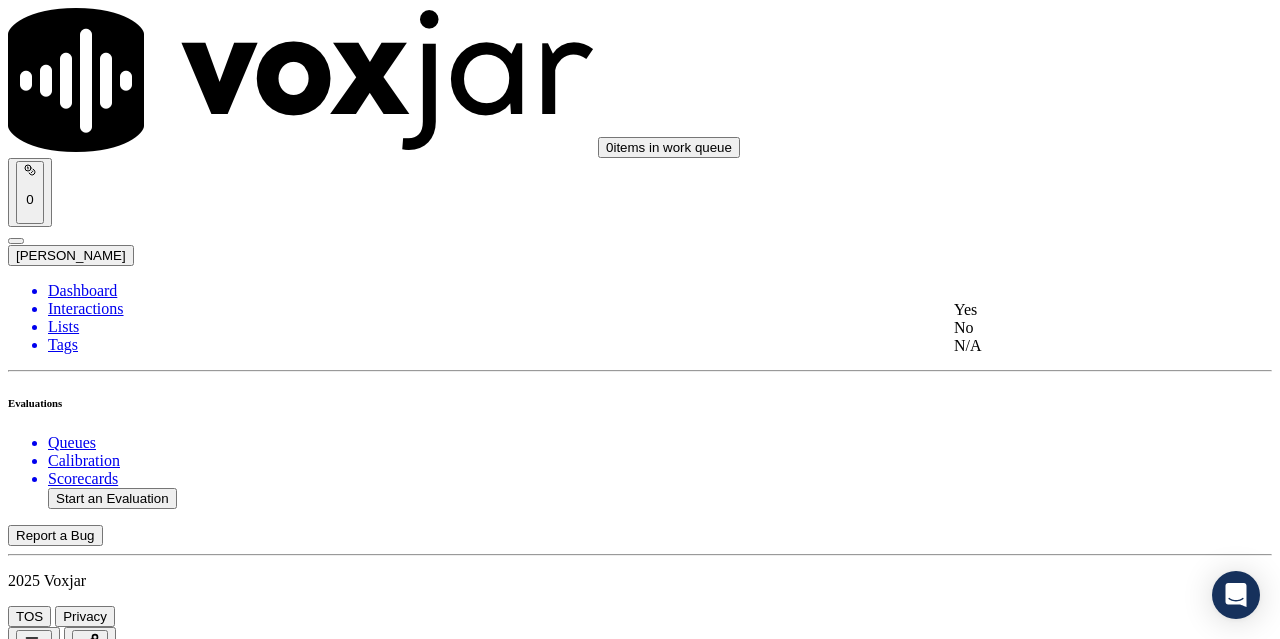 click on "Yes" at bounding box center (1067, 310) 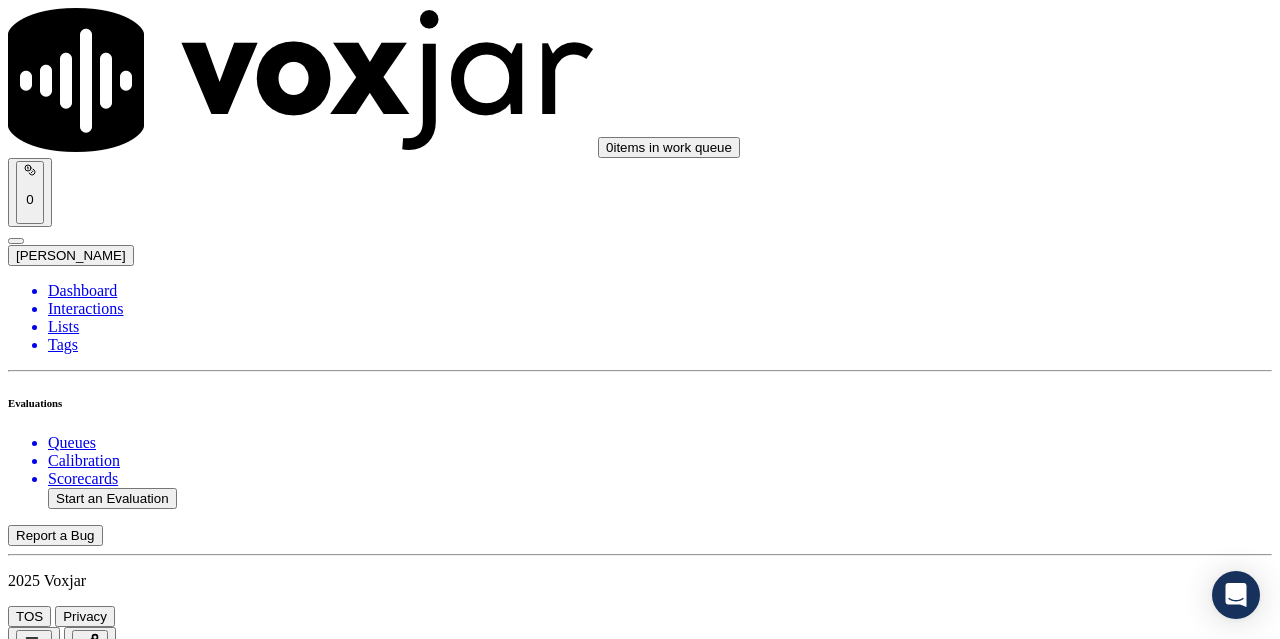 scroll, scrollTop: 5600, scrollLeft: 0, axis: vertical 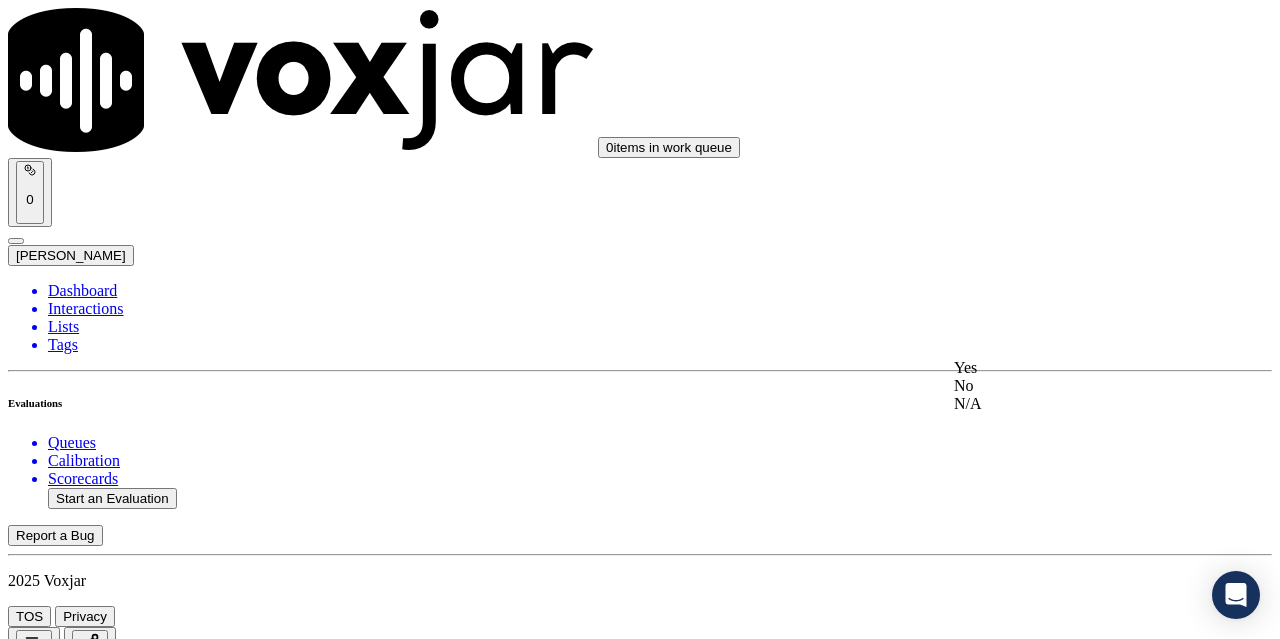 click on "Yes   No     N/A" at bounding box center [1067, 386] 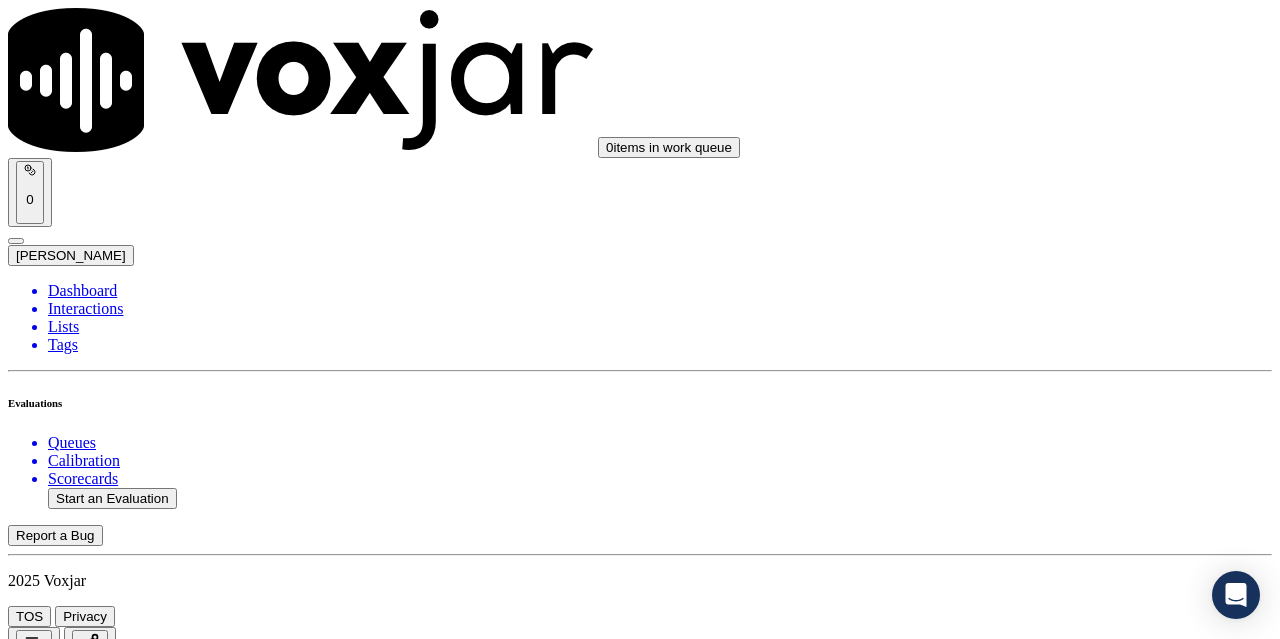 scroll, scrollTop: 5900, scrollLeft: 0, axis: vertical 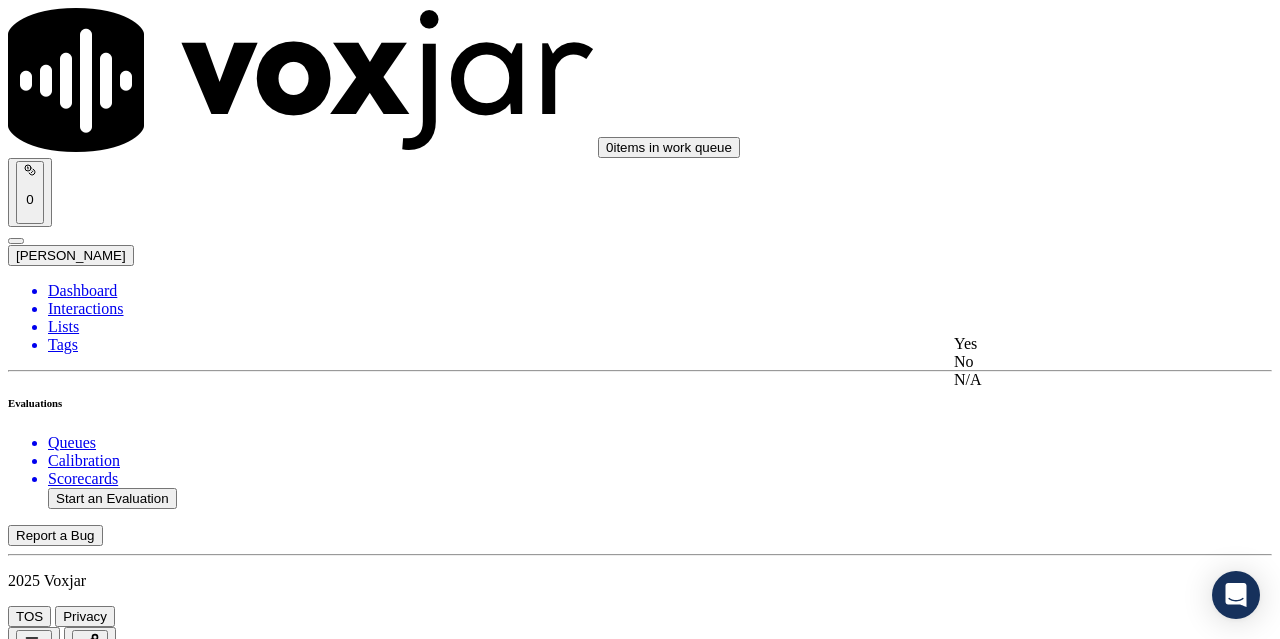 click on "Yes" at bounding box center (1067, 344) 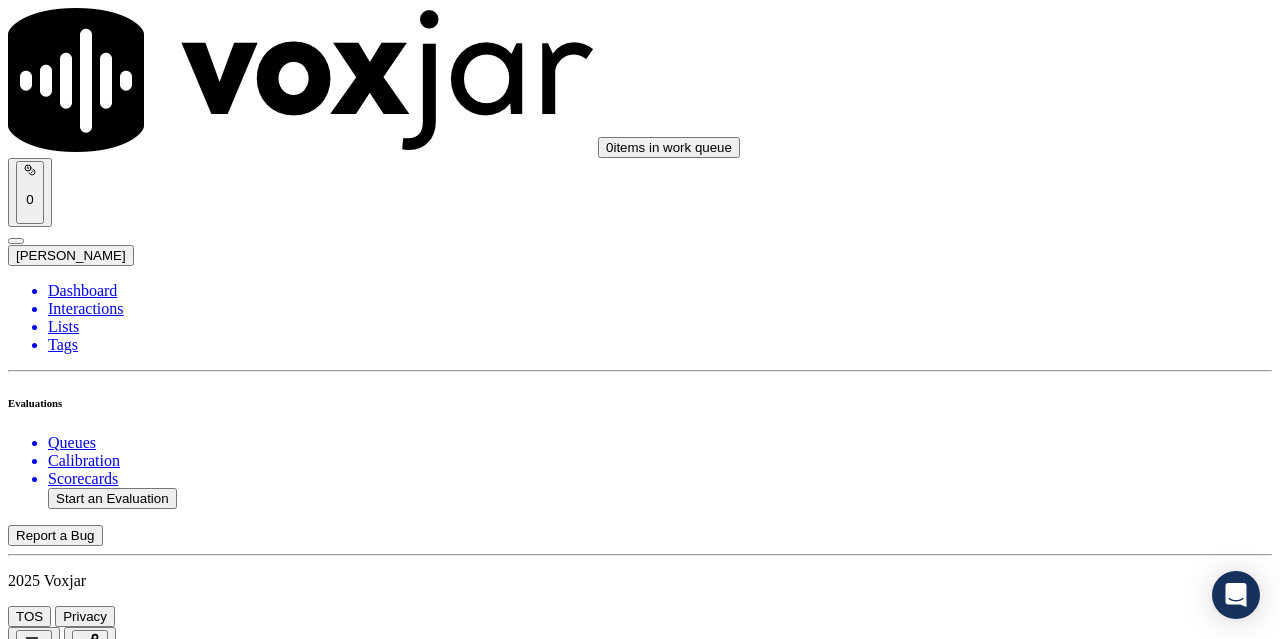scroll, scrollTop: 6108, scrollLeft: 0, axis: vertical 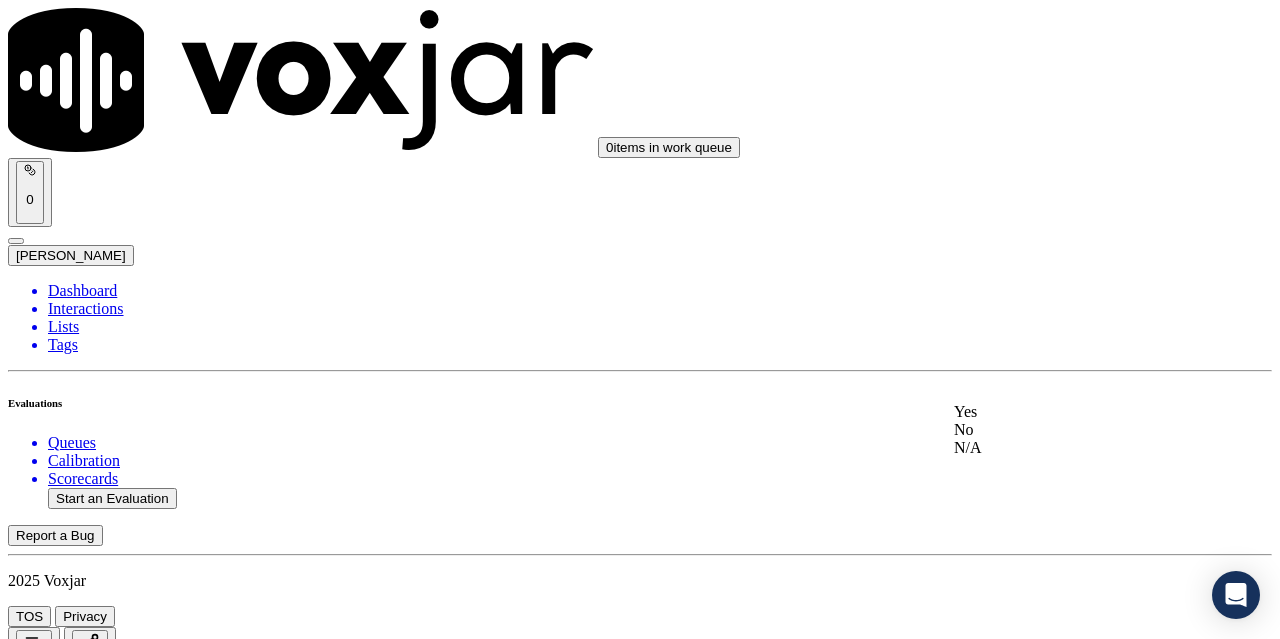 click on "Yes" at bounding box center [1067, 412] 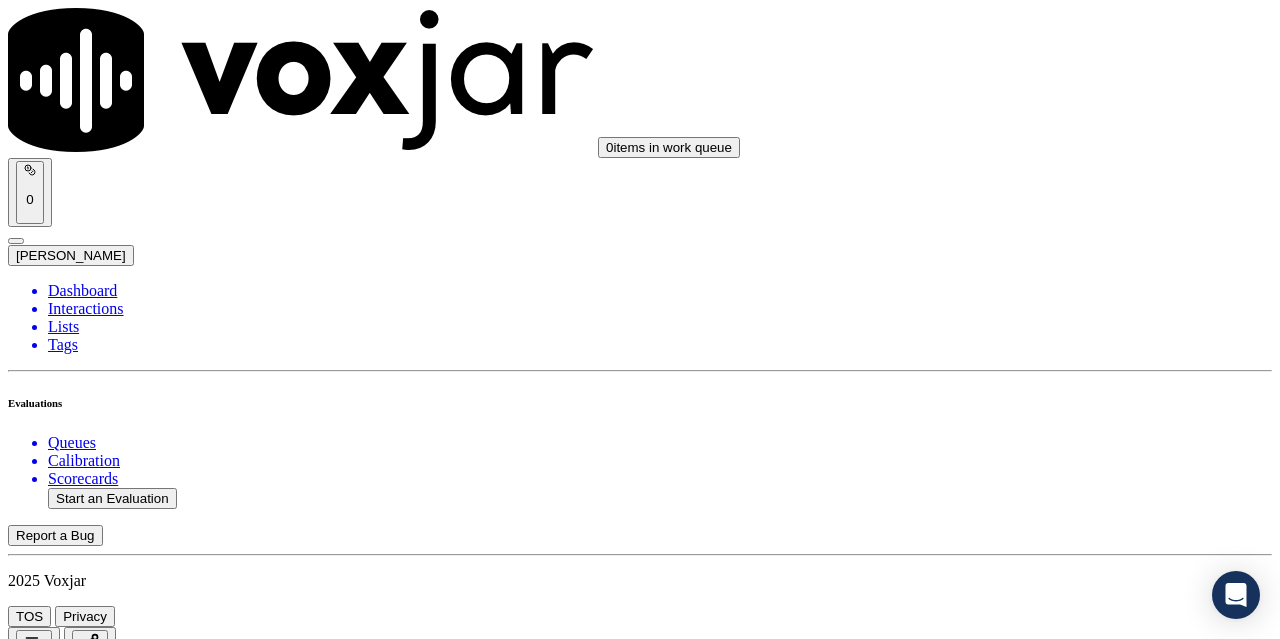 click on "Submit Scores" at bounding box center (59, 7591) 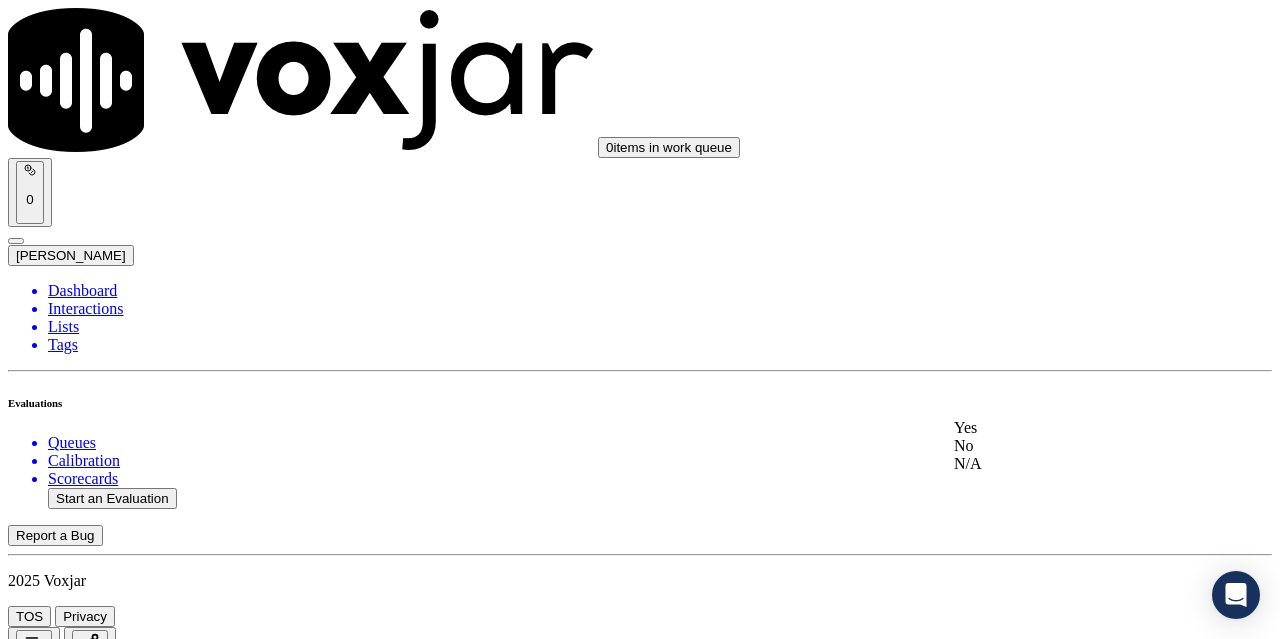 click on "Yes" at bounding box center (1067, 428) 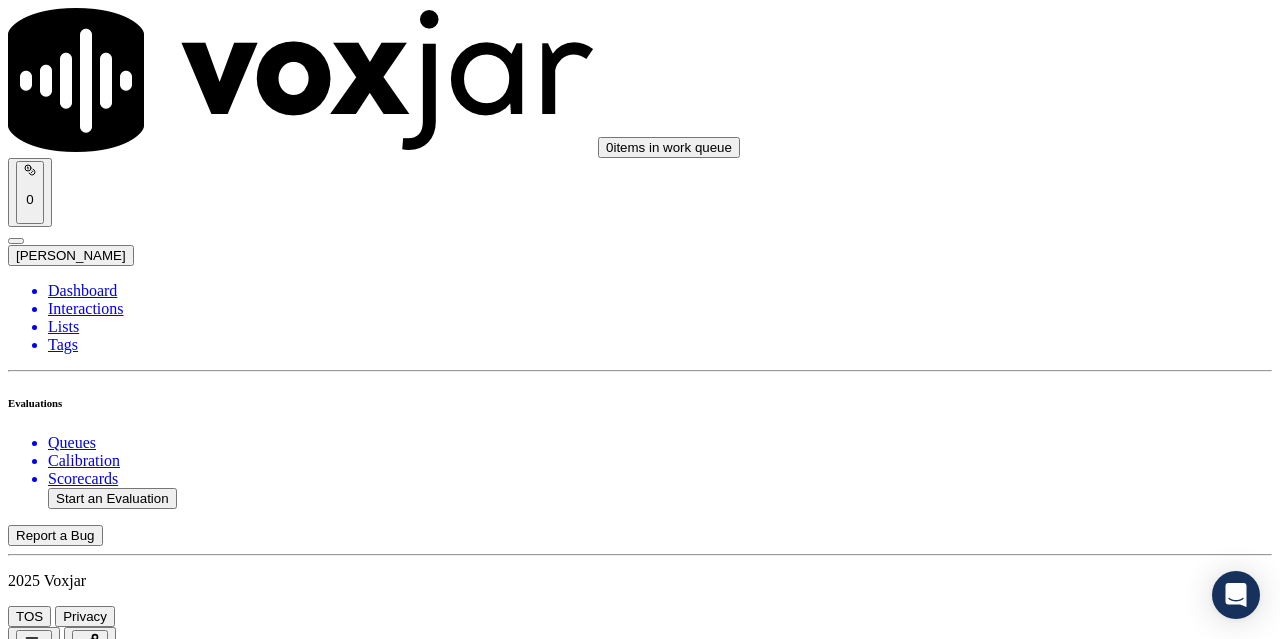 scroll, scrollTop: 400, scrollLeft: 0, axis: vertical 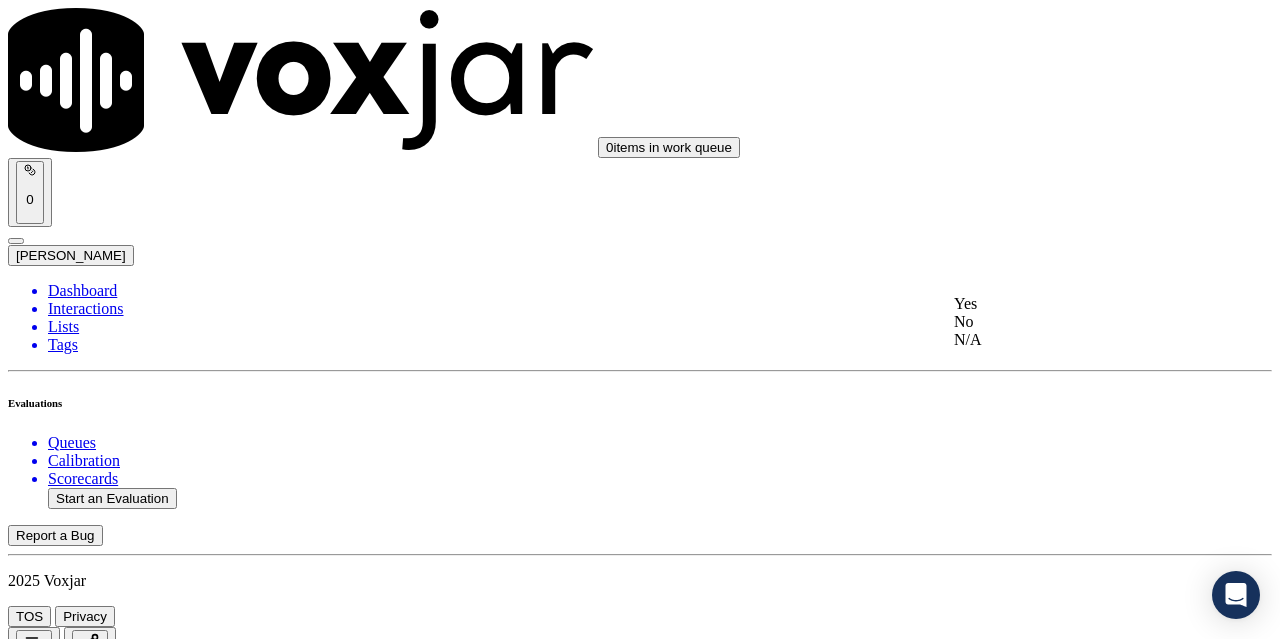 click on "Yes" at bounding box center [1067, 304] 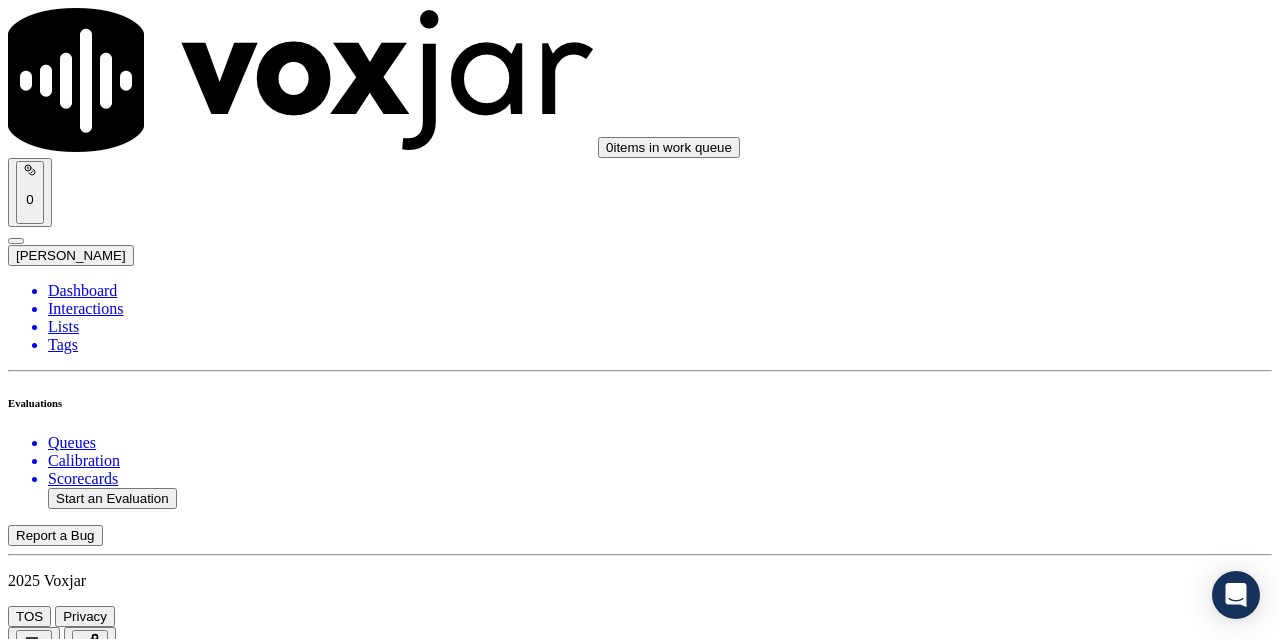 scroll, scrollTop: 800, scrollLeft: 0, axis: vertical 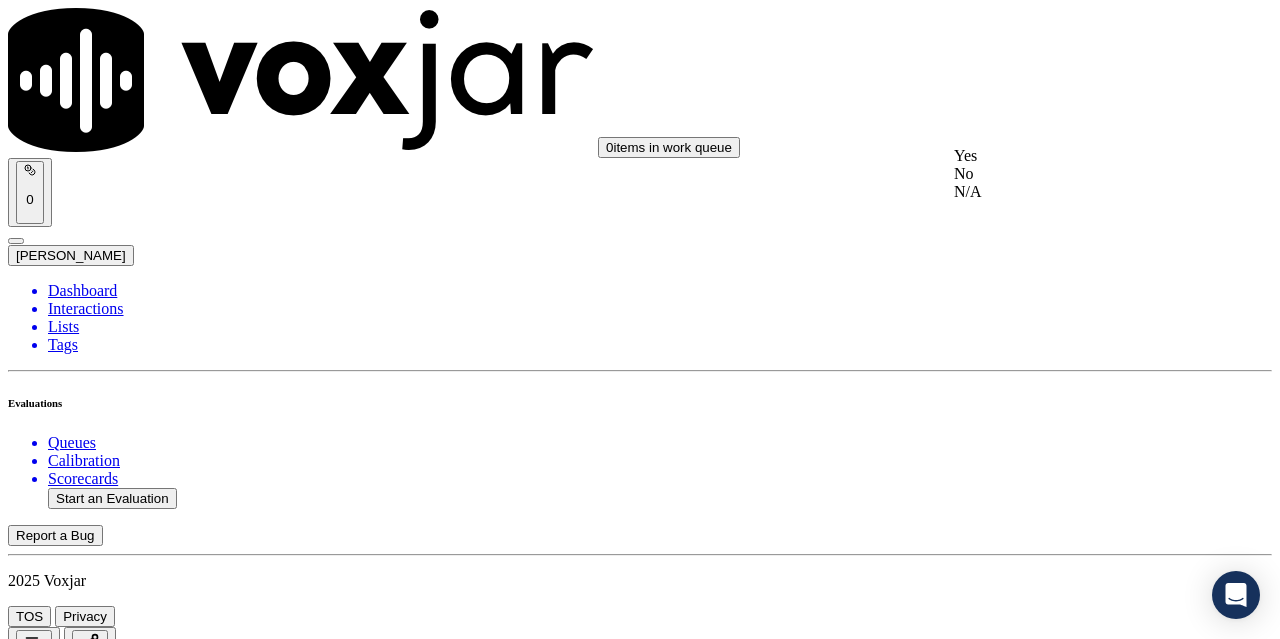 click on "Yes" at bounding box center [1067, 156] 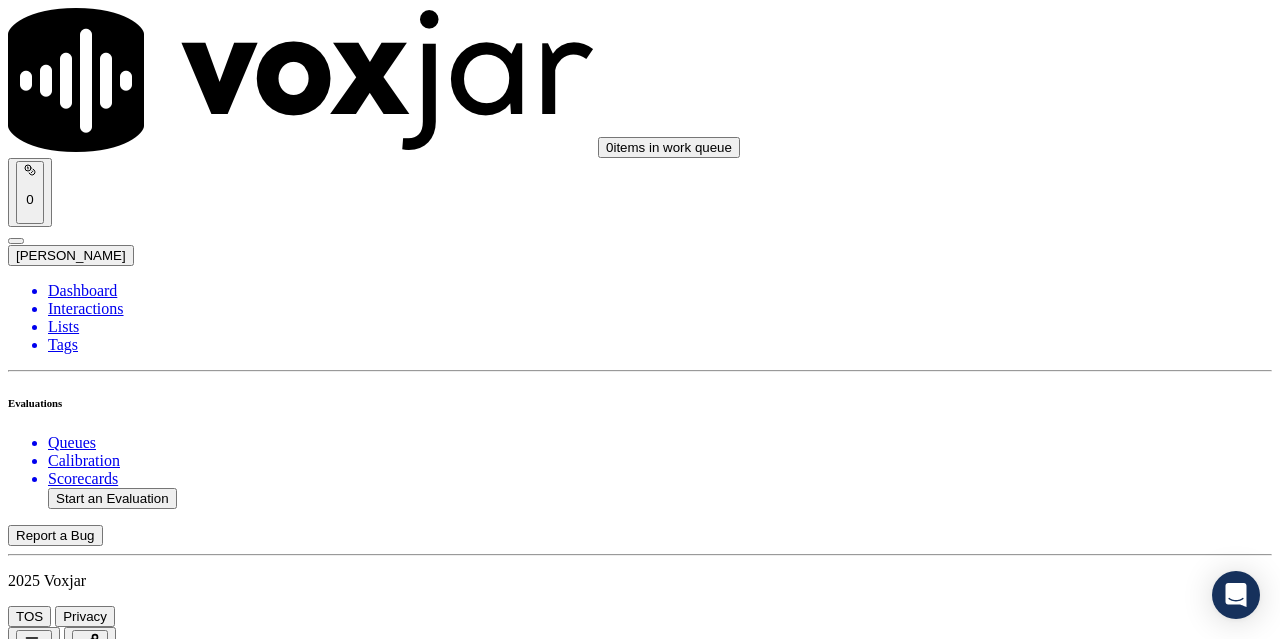 scroll, scrollTop: 900, scrollLeft: 0, axis: vertical 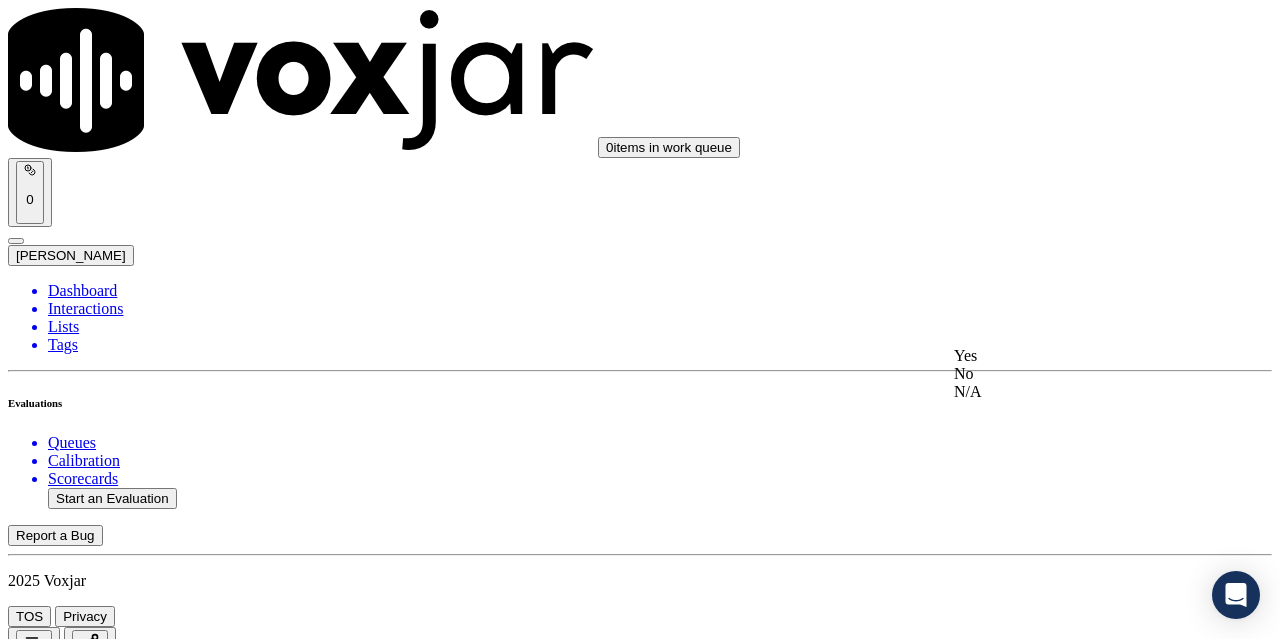 drag, startPoint x: 1052, startPoint y: 365, endPoint x: 1025, endPoint y: 446, distance: 85.3815 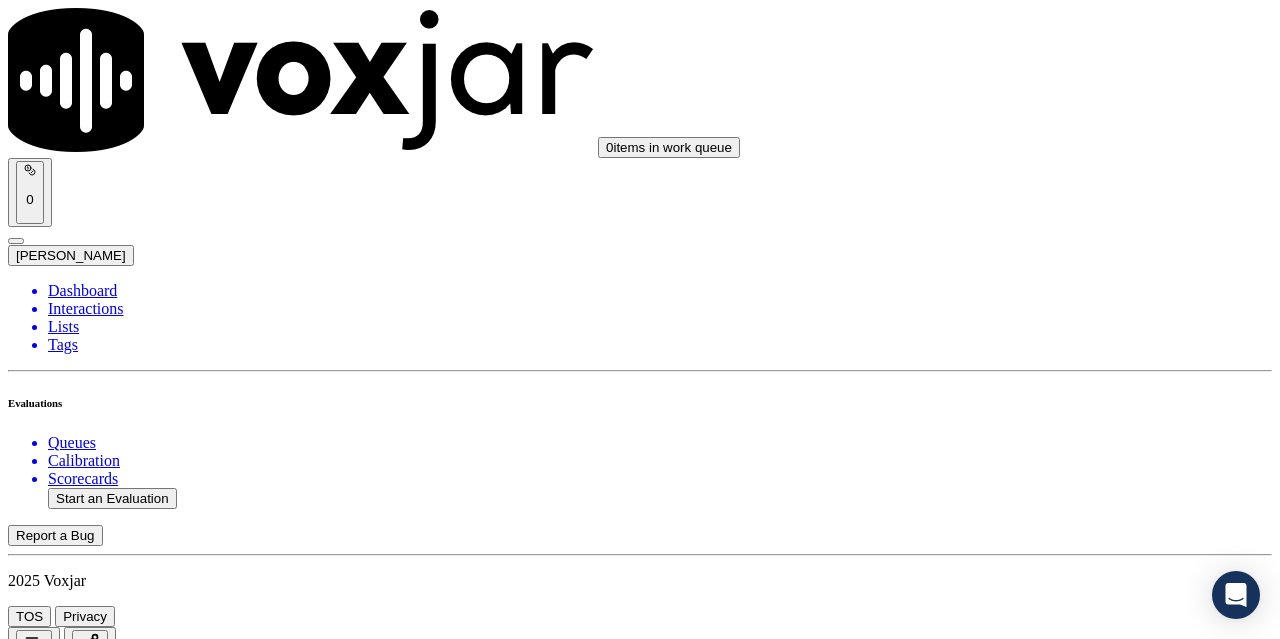 scroll, scrollTop: 1200, scrollLeft: 0, axis: vertical 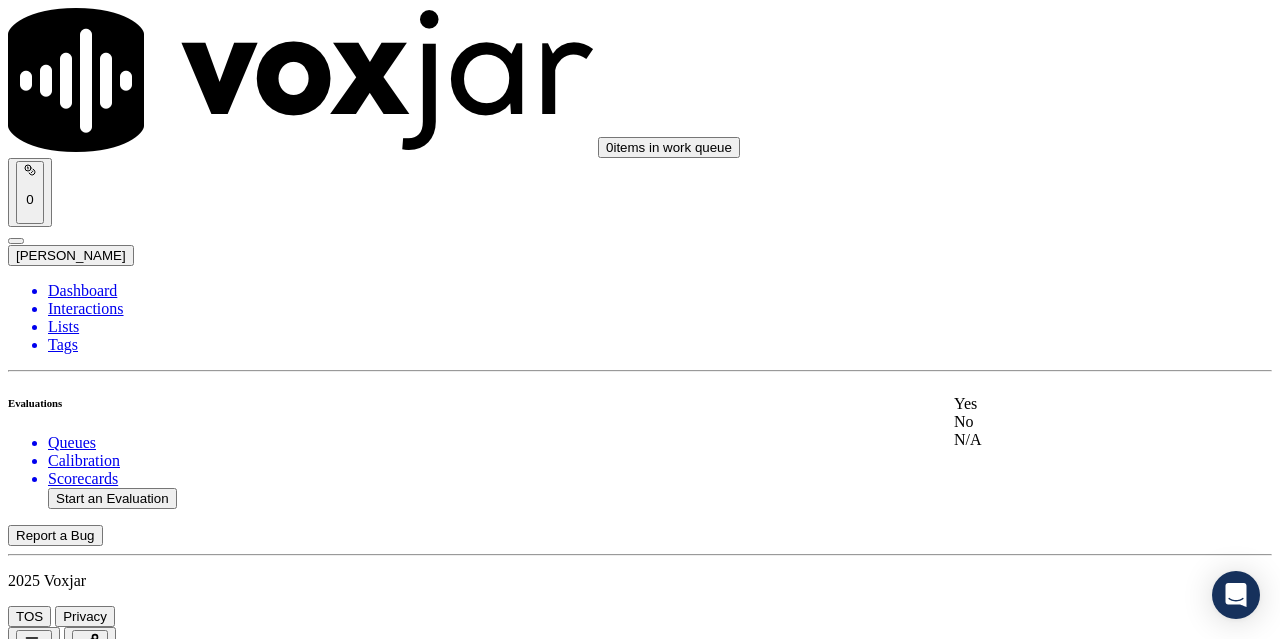 click on "N/A" 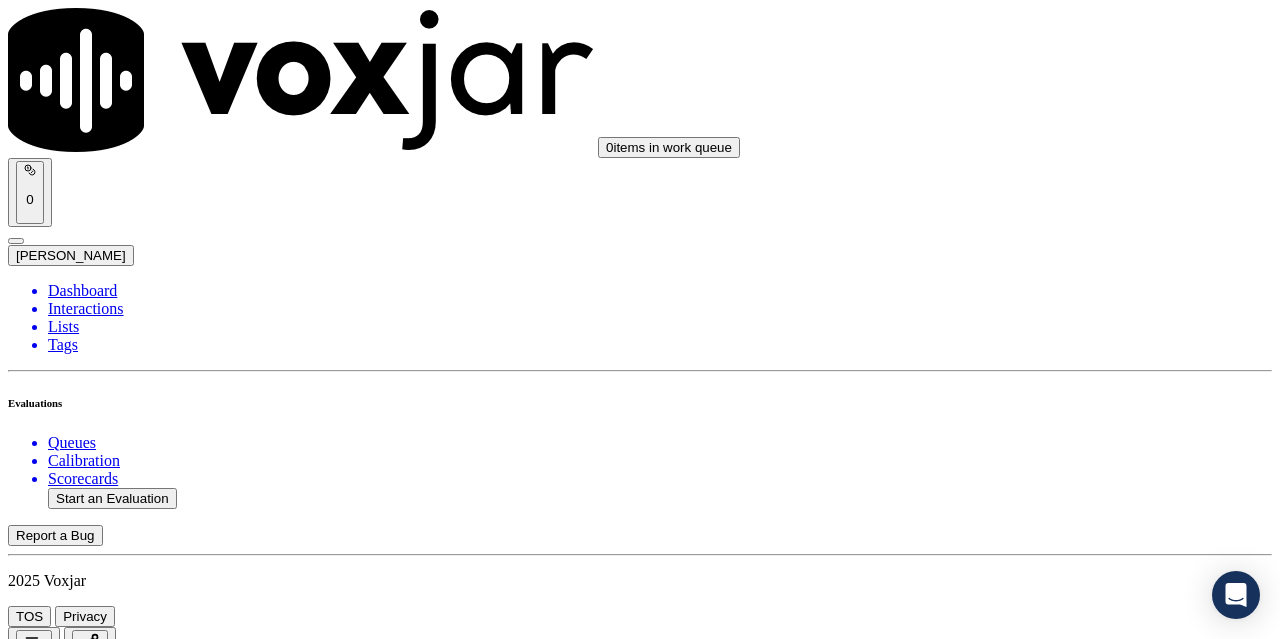 scroll, scrollTop: 900, scrollLeft: 0, axis: vertical 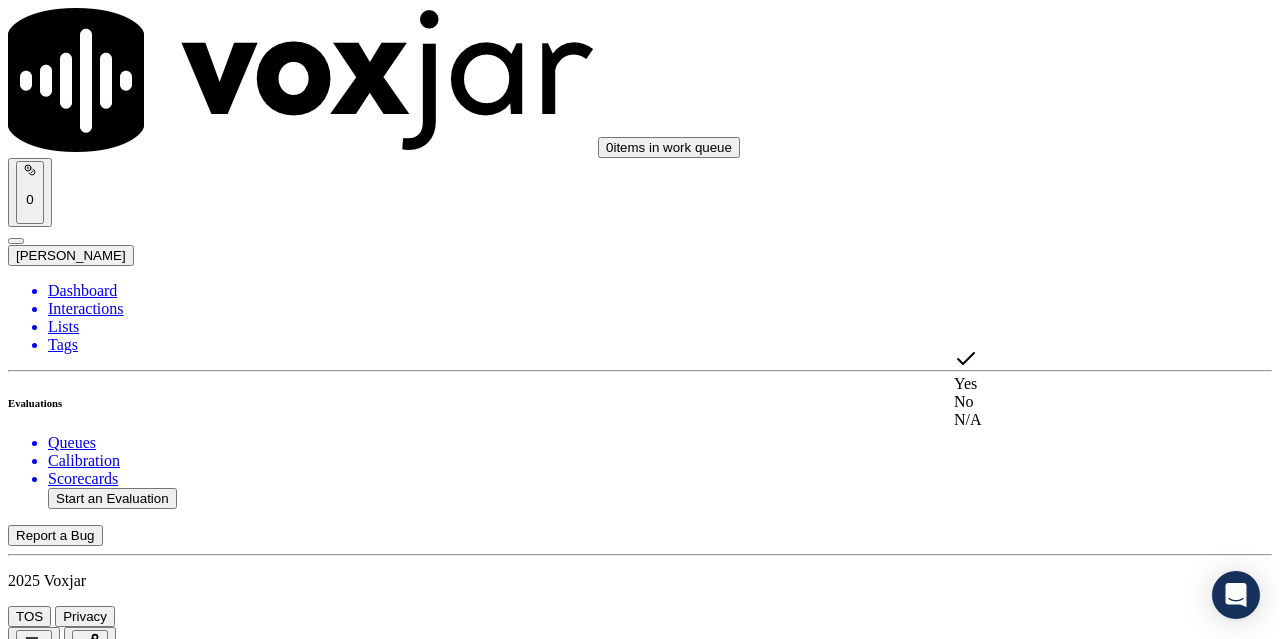 click on "N/A" 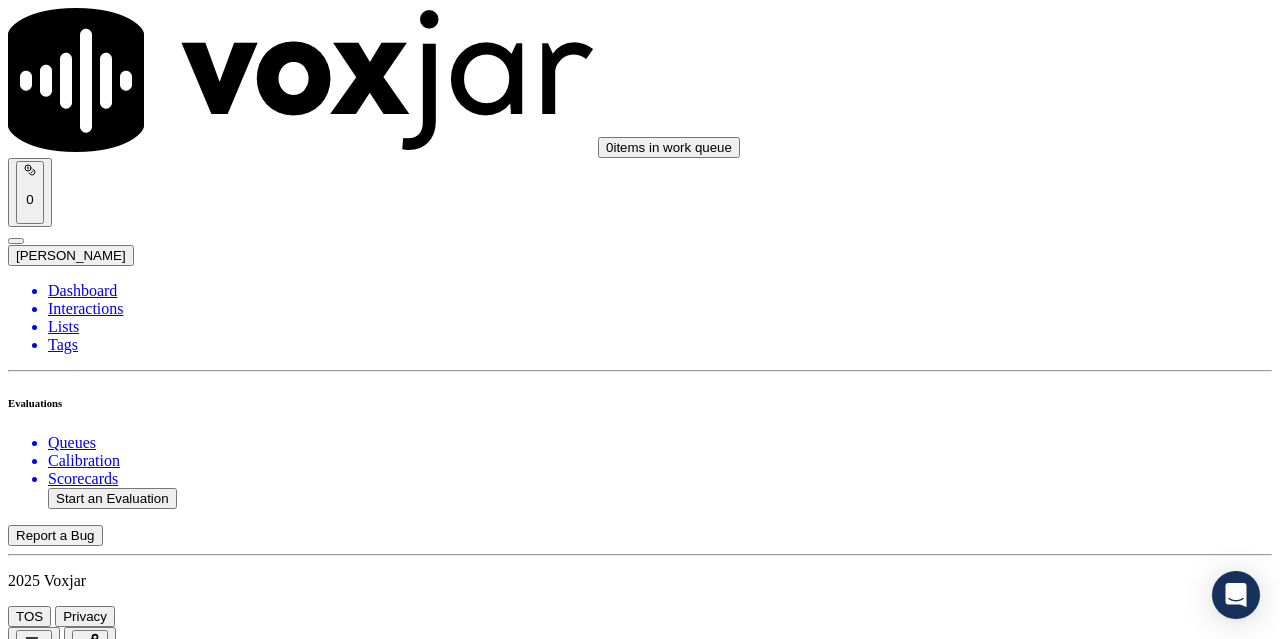 scroll, scrollTop: 1600, scrollLeft: 0, axis: vertical 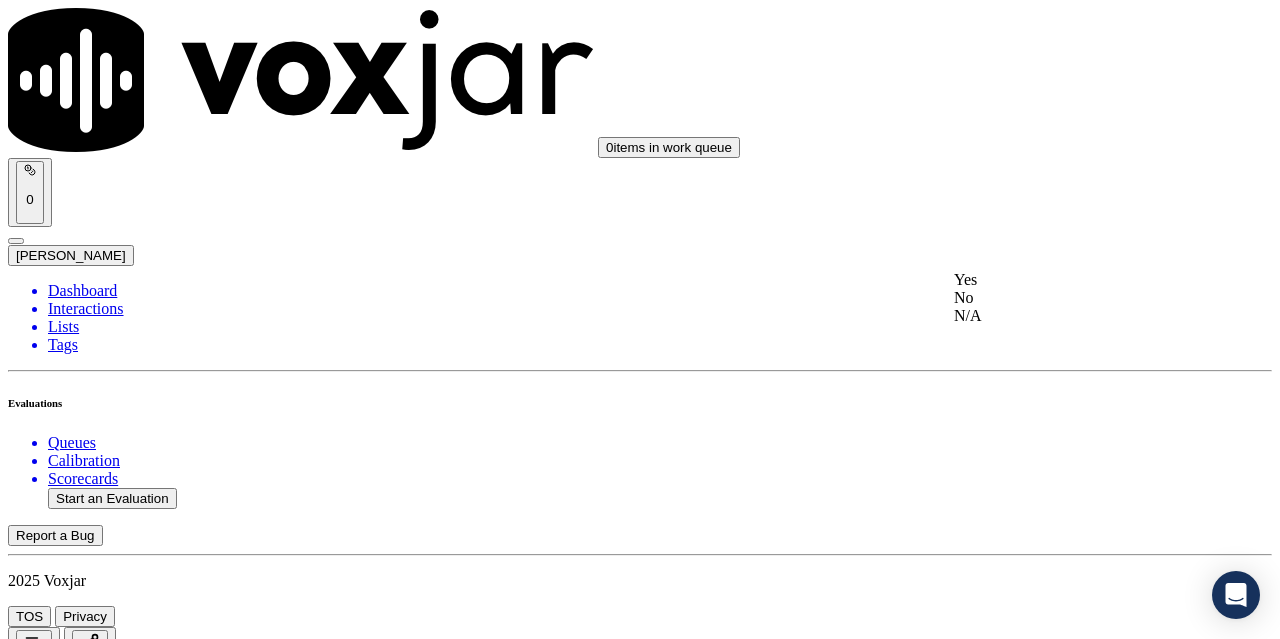 click on "Yes" at bounding box center (1067, 280) 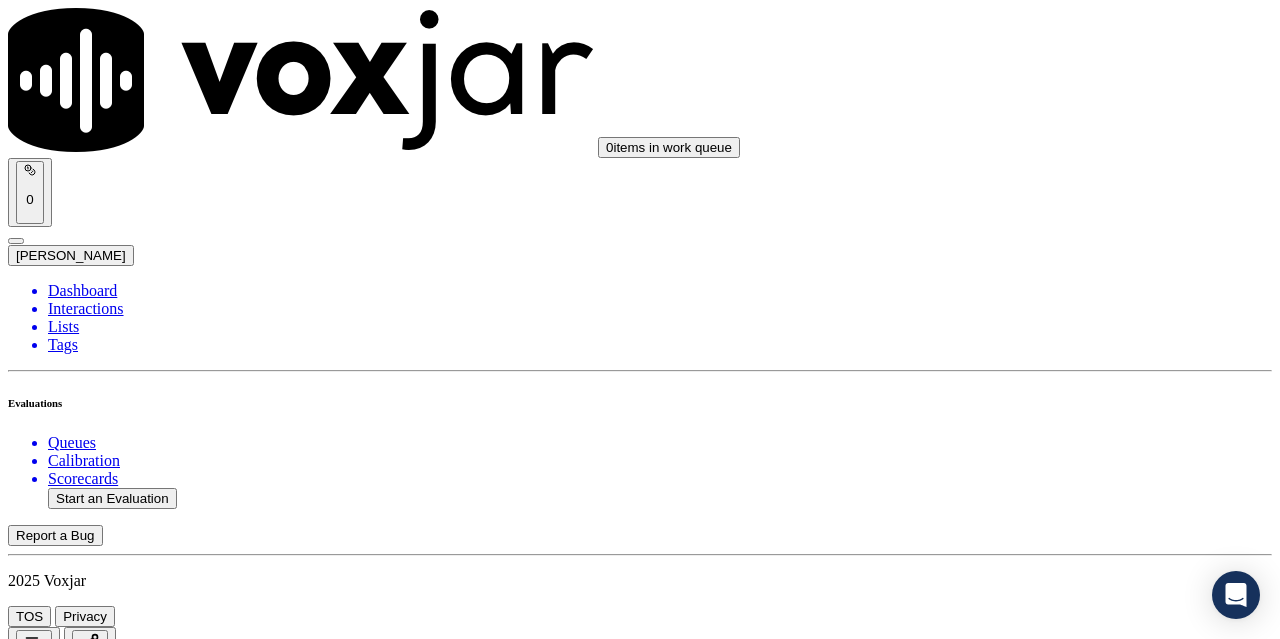 scroll, scrollTop: 1900, scrollLeft: 0, axis: vertical 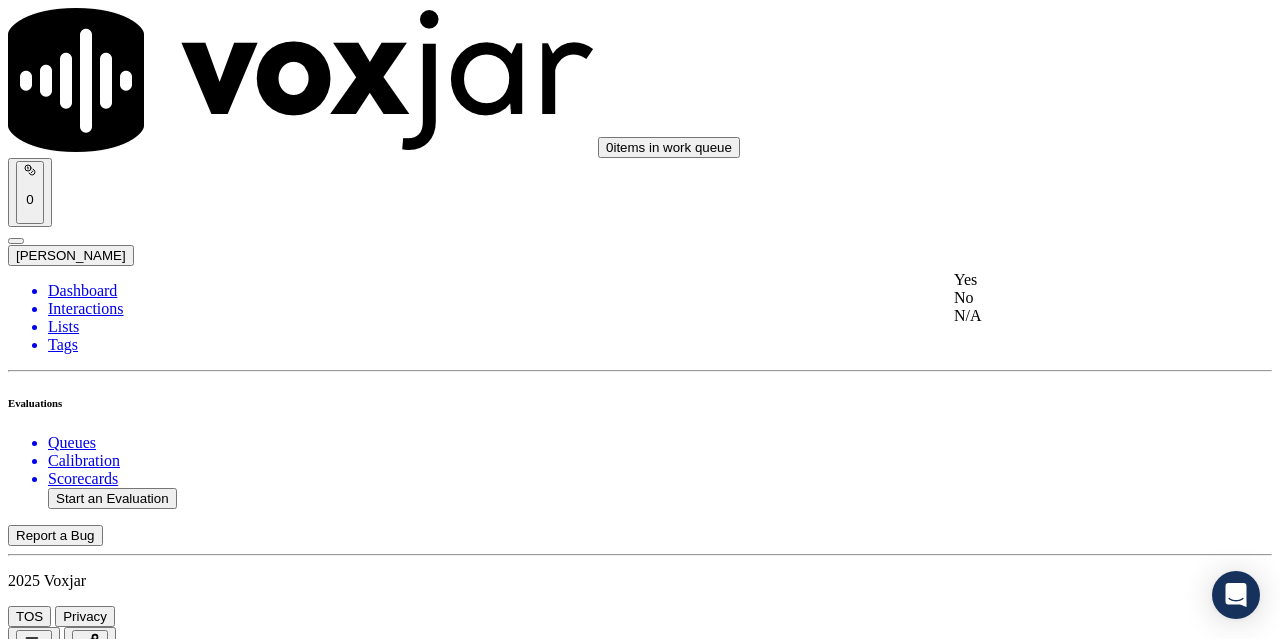 click on "Yes" at bounding box center (1067, 280) 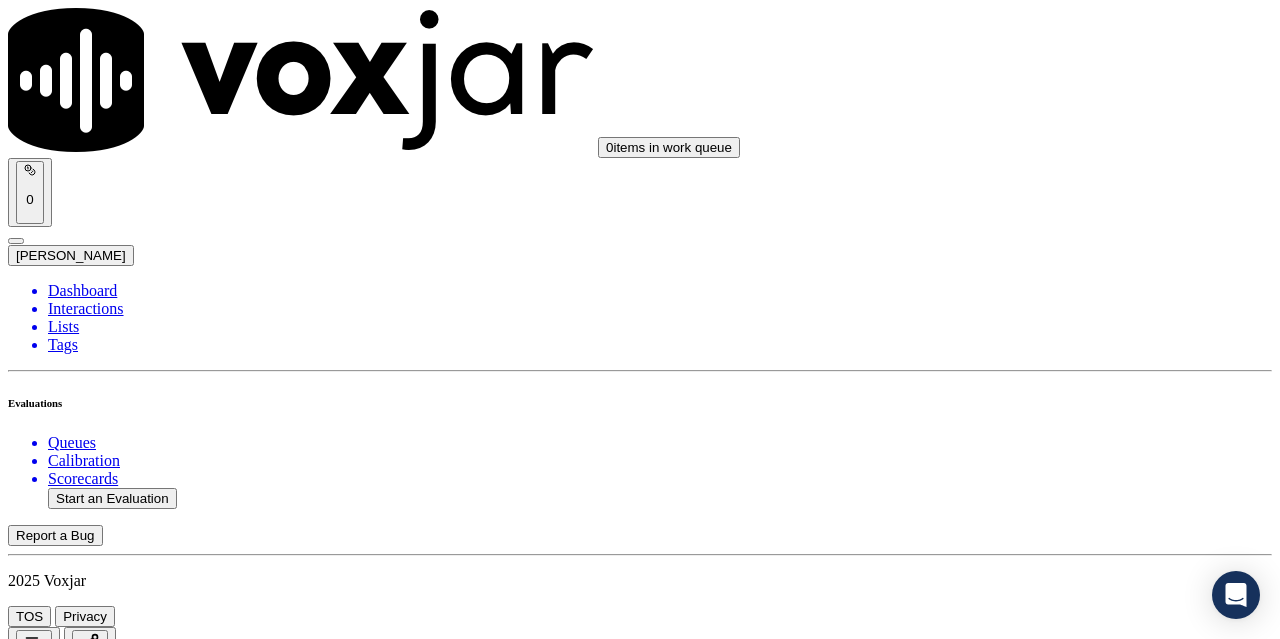 scroll, scrollTop: 2200, scrollLeft: 0, axis: vertical 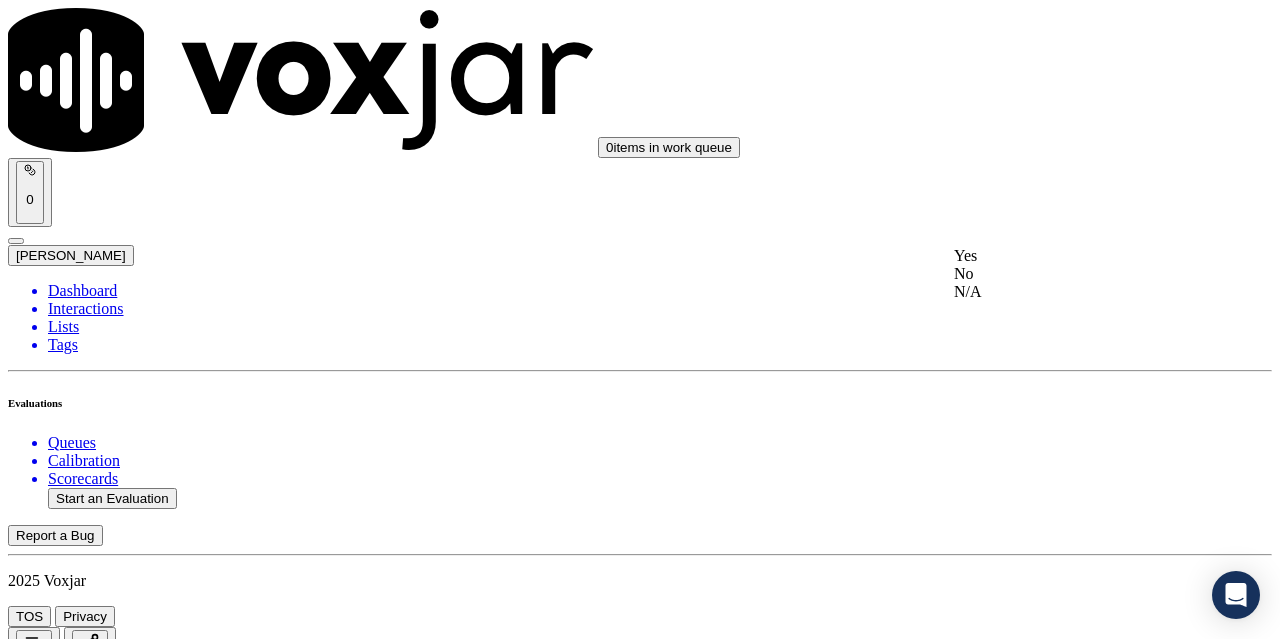 click on "Yes" at bounding box center [1067, 256] 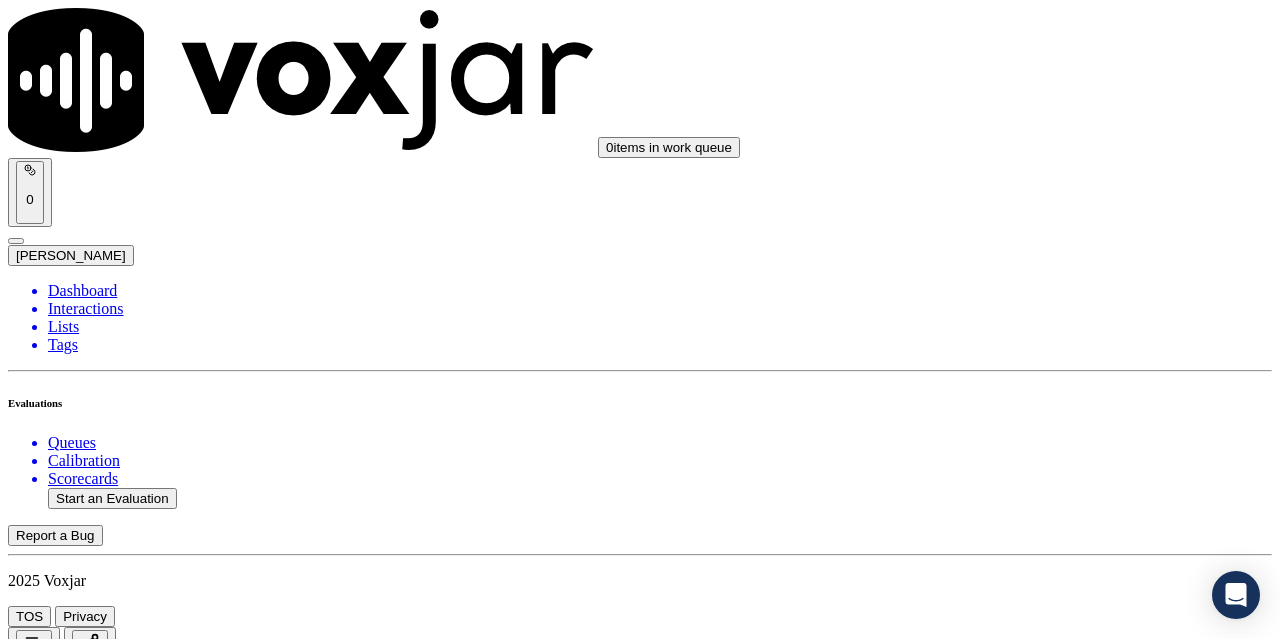 scroll, scrollTop: 2400, scrollLeft: 0, axis: vertical 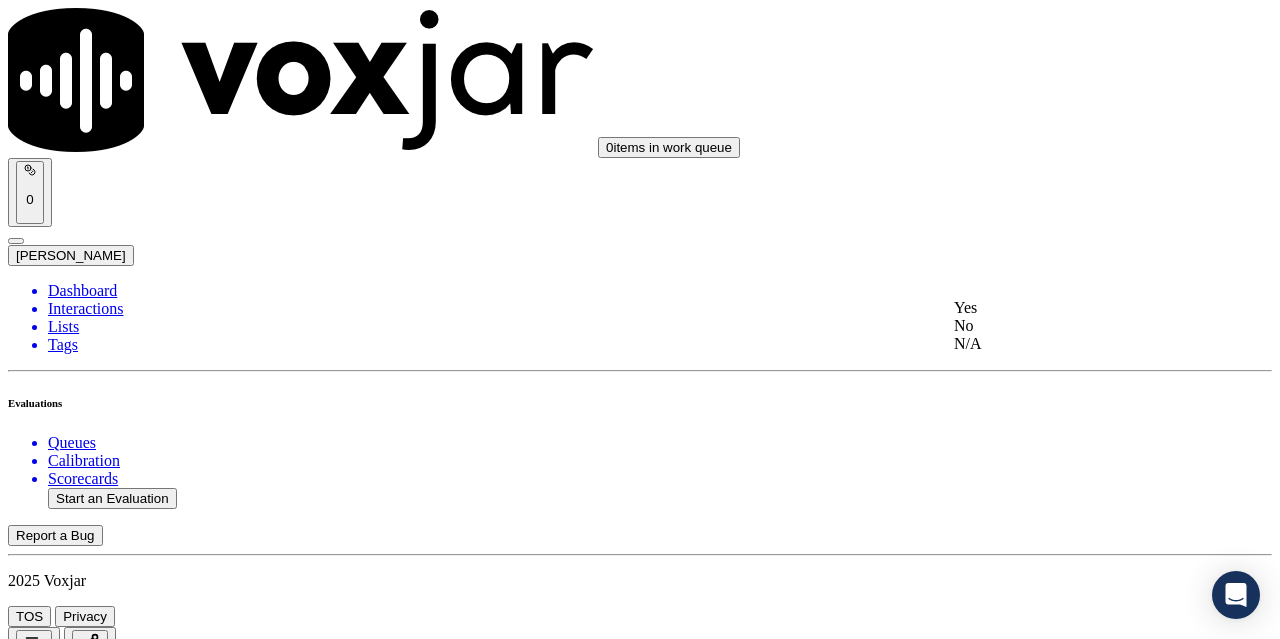 click on "Yes" at bounding box center [1067, 308] 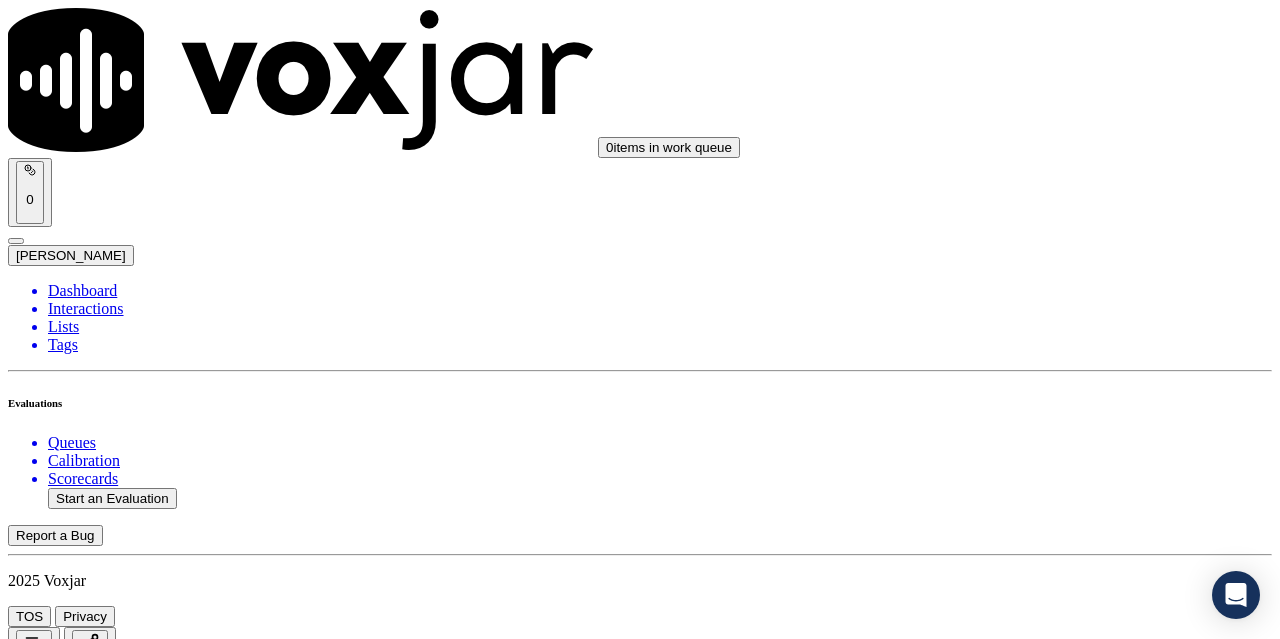 scroll, scrollTop: 2700, scrollLeft: 0, axis: vertical 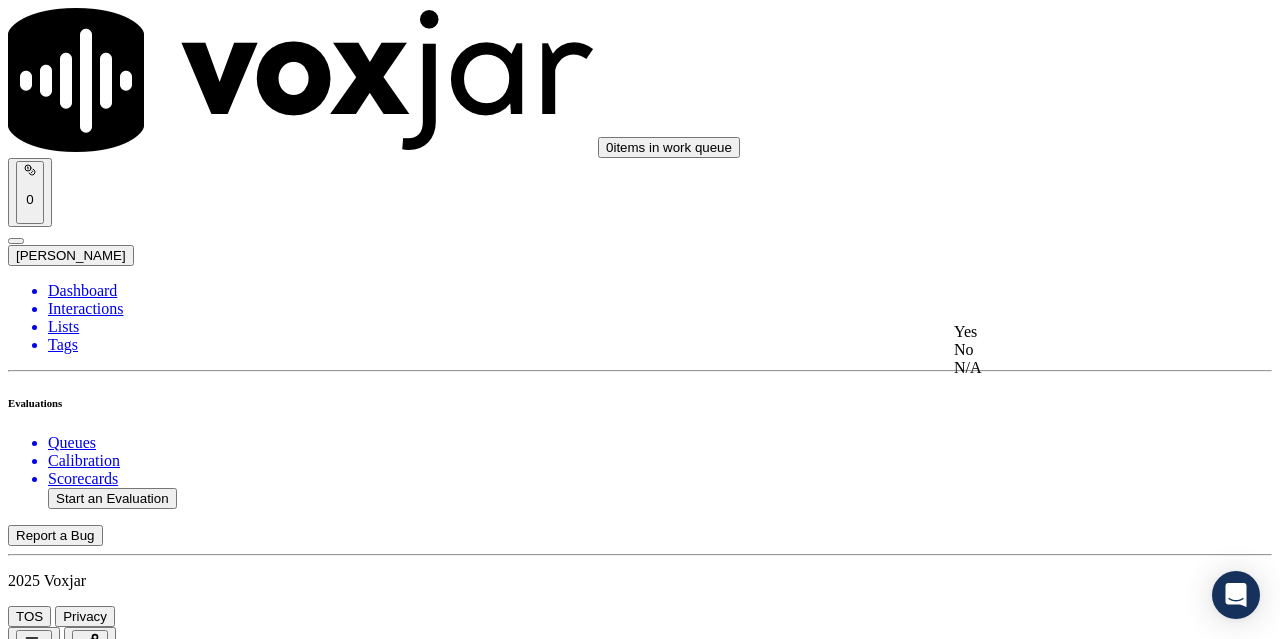 click on "Yes" at bounding box center (1067, 332) 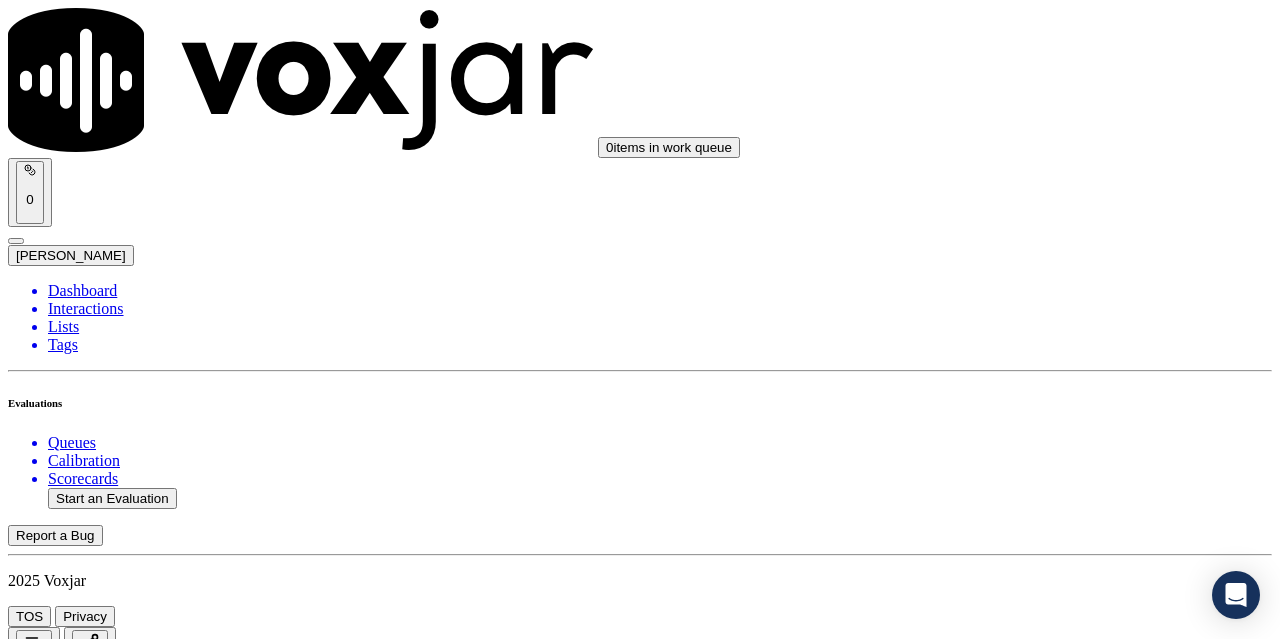 scroll, scrollTop: 3000, scrollLeft: 0, axis: vertical 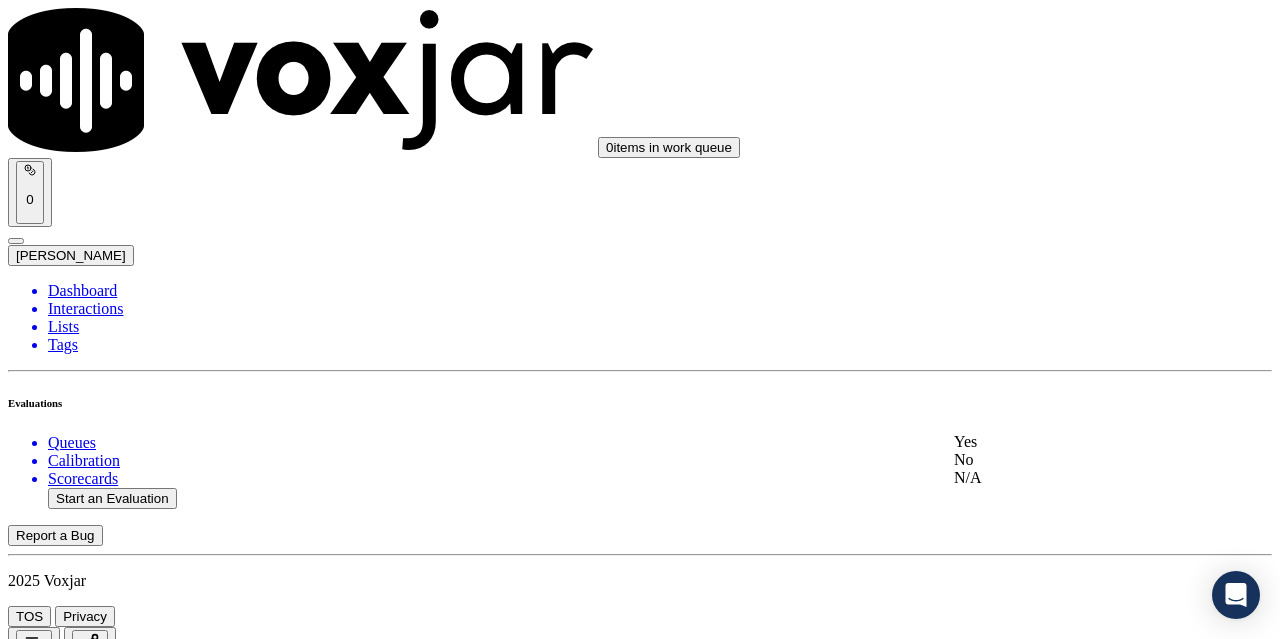 click on "Yes" at bounding box center (1067, 442) 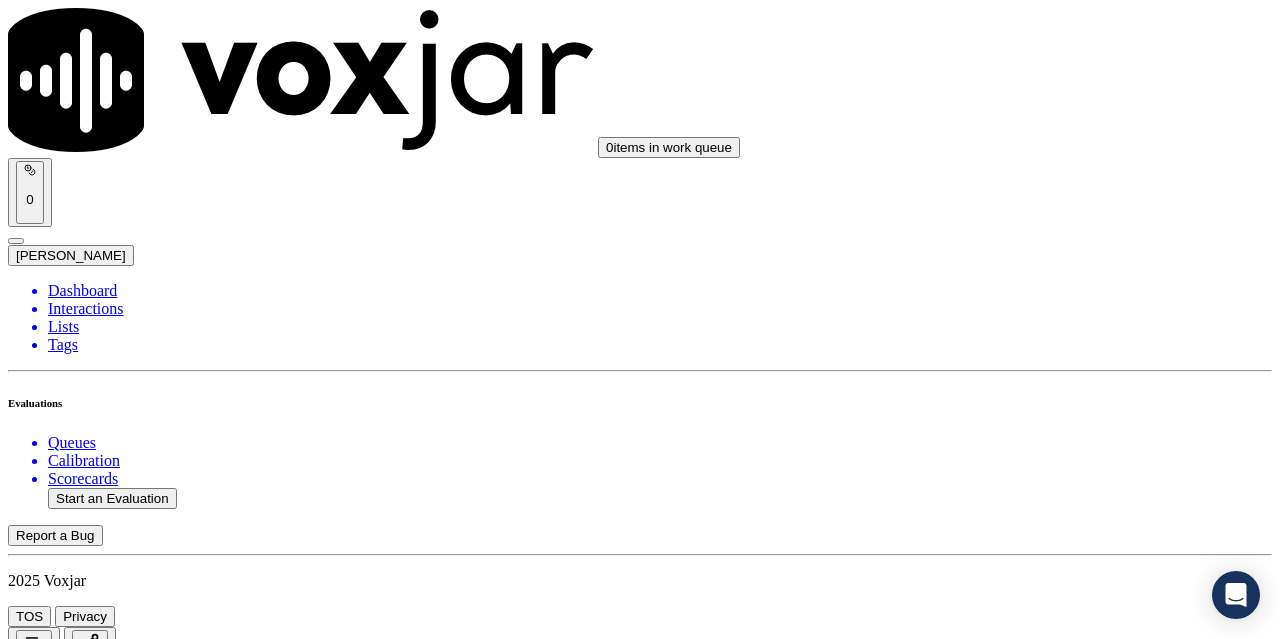 scroll, scrollTop: 3400, scrollLeft: 0, axis: vertical 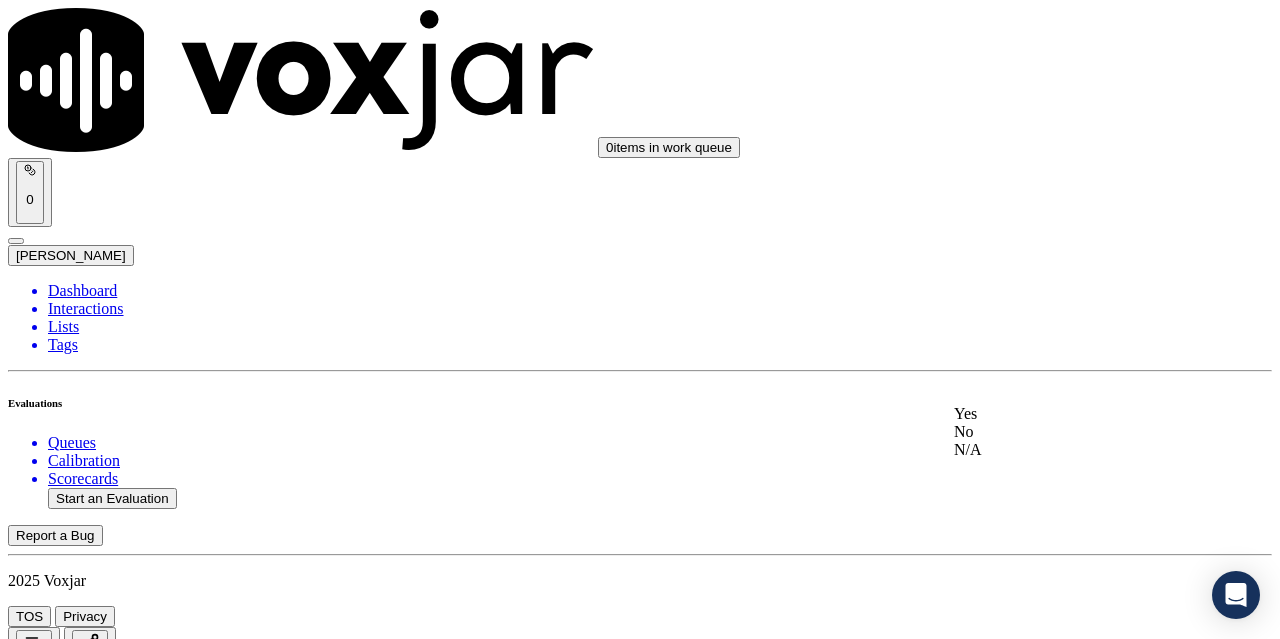 click on "Yes" at bounding box center [1067, 414] 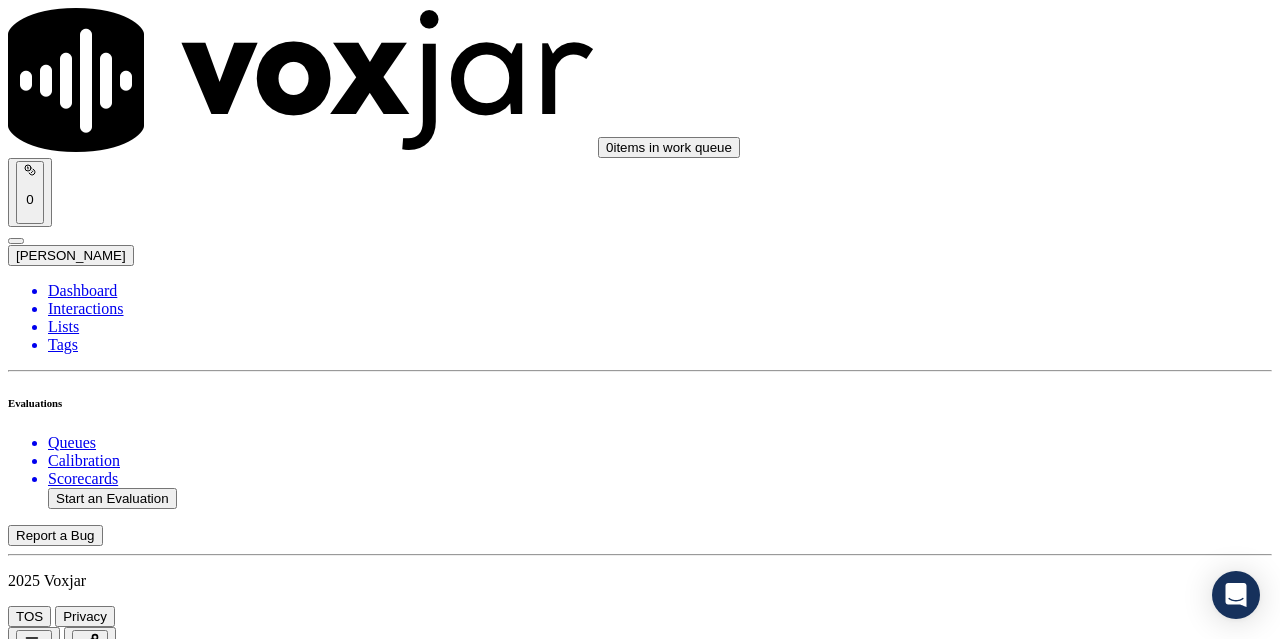 scroll, scrollTop: 3800, scrollLeft: 0, axis: vertical 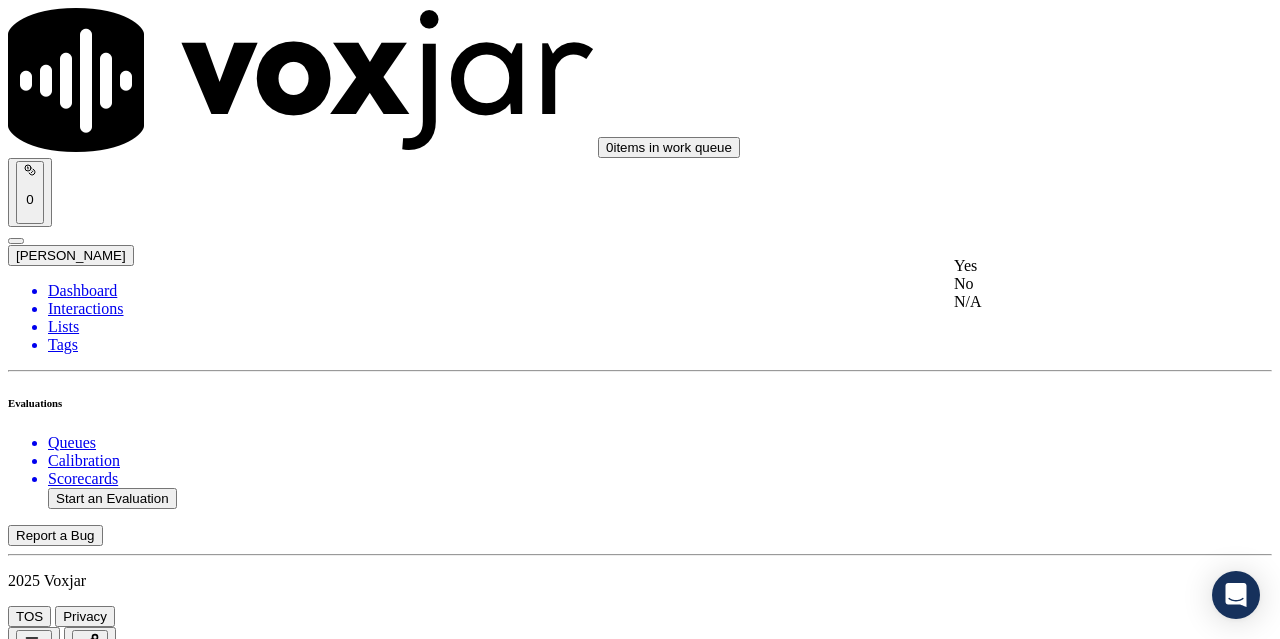 click on "Yes" at bounding box center (1067, 266) 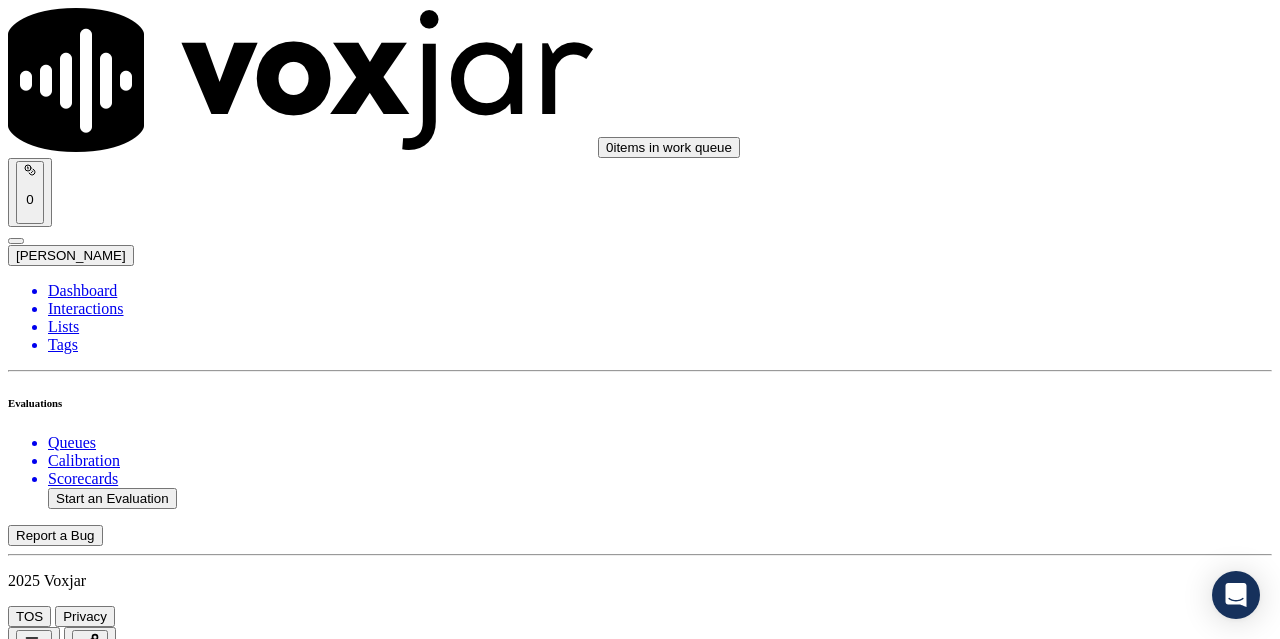scroll, scrollTop: 4100, scrollLeft: 0, axis: vertical 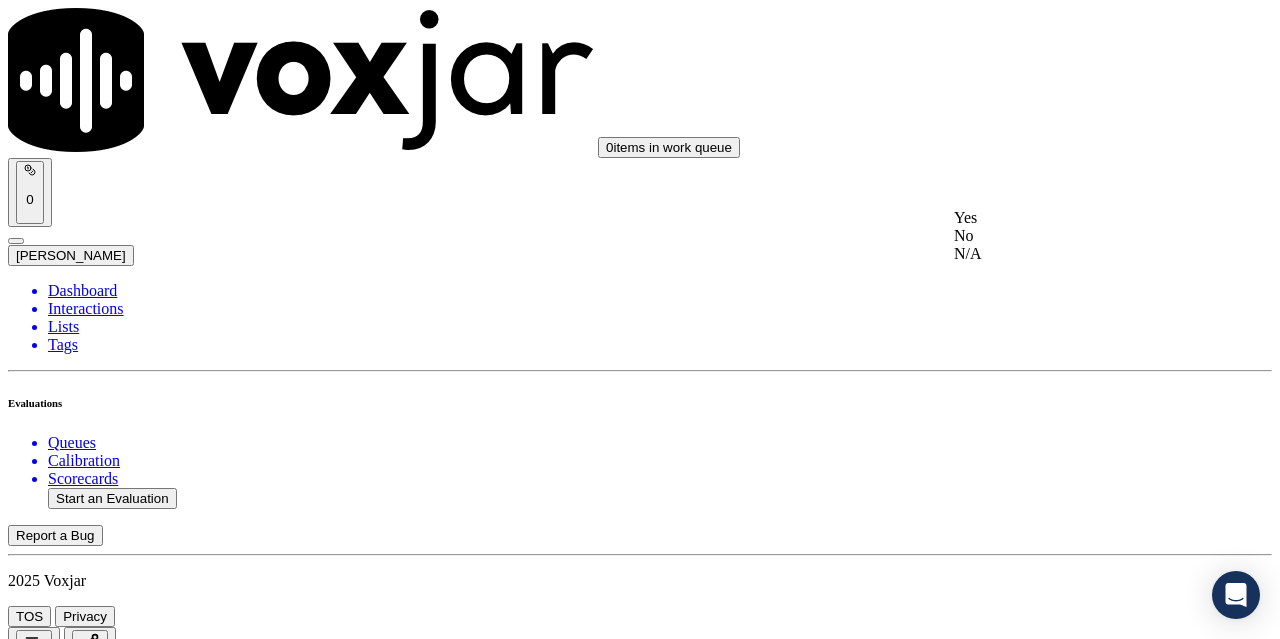 click on "Yes" at bounding box center [1067, 218] 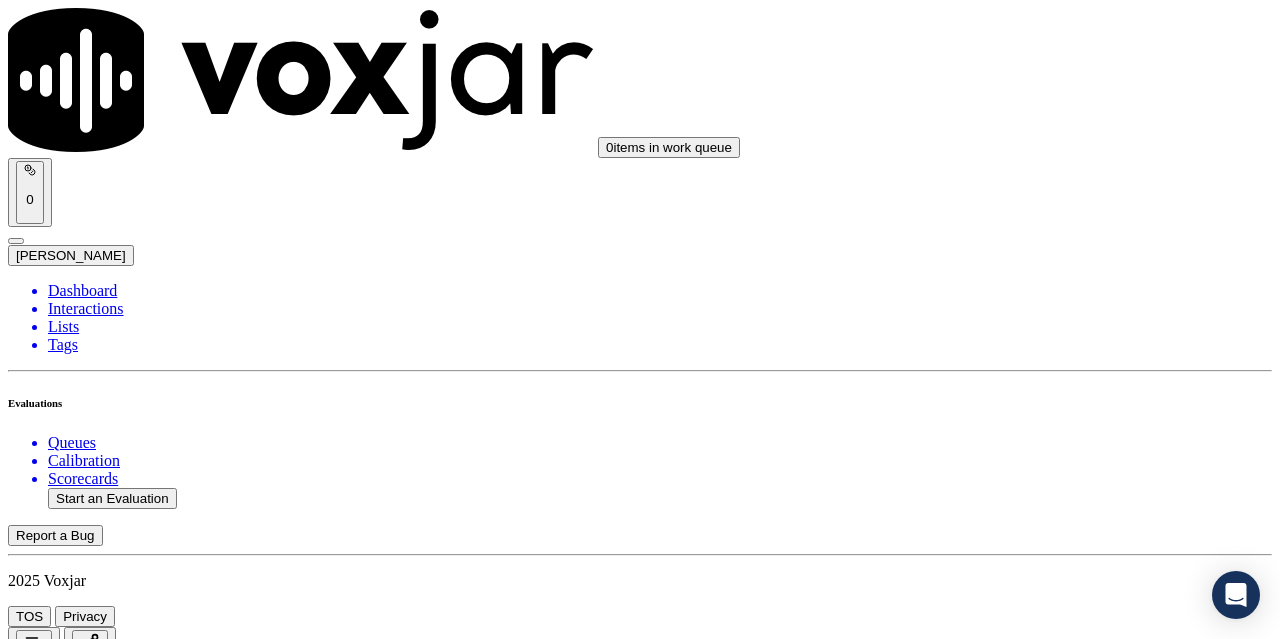 click on "Select an answer" at bounding box center [67, 5776] 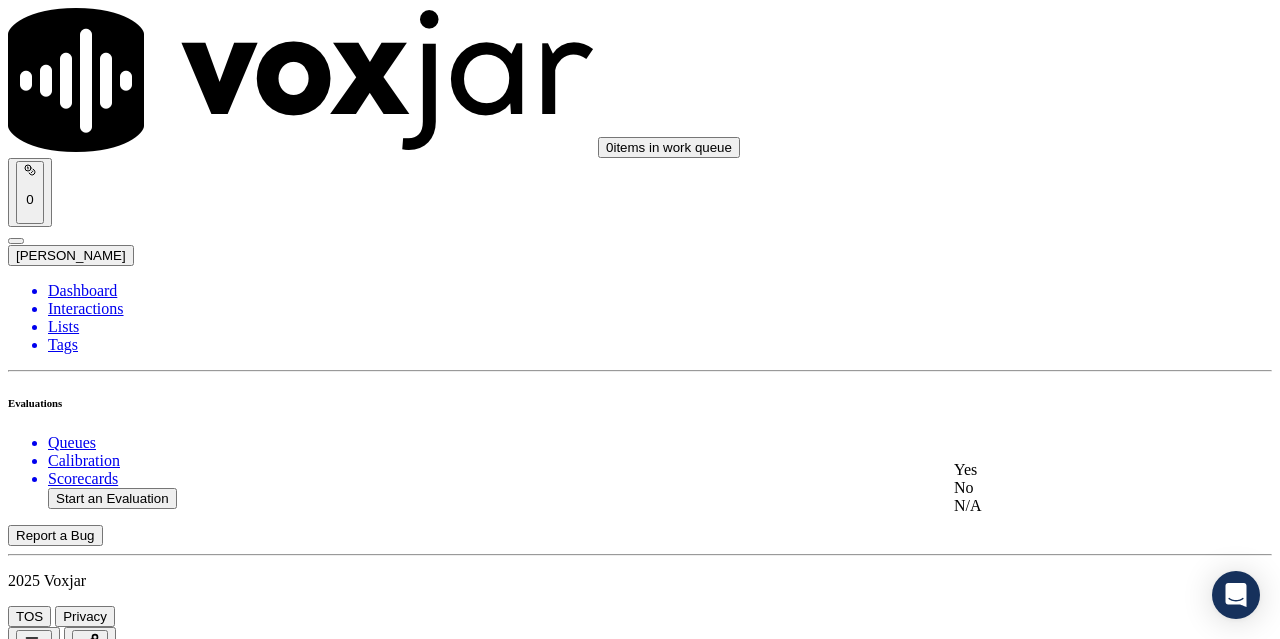 click on "Yes" at bounding box center (1067, 470) 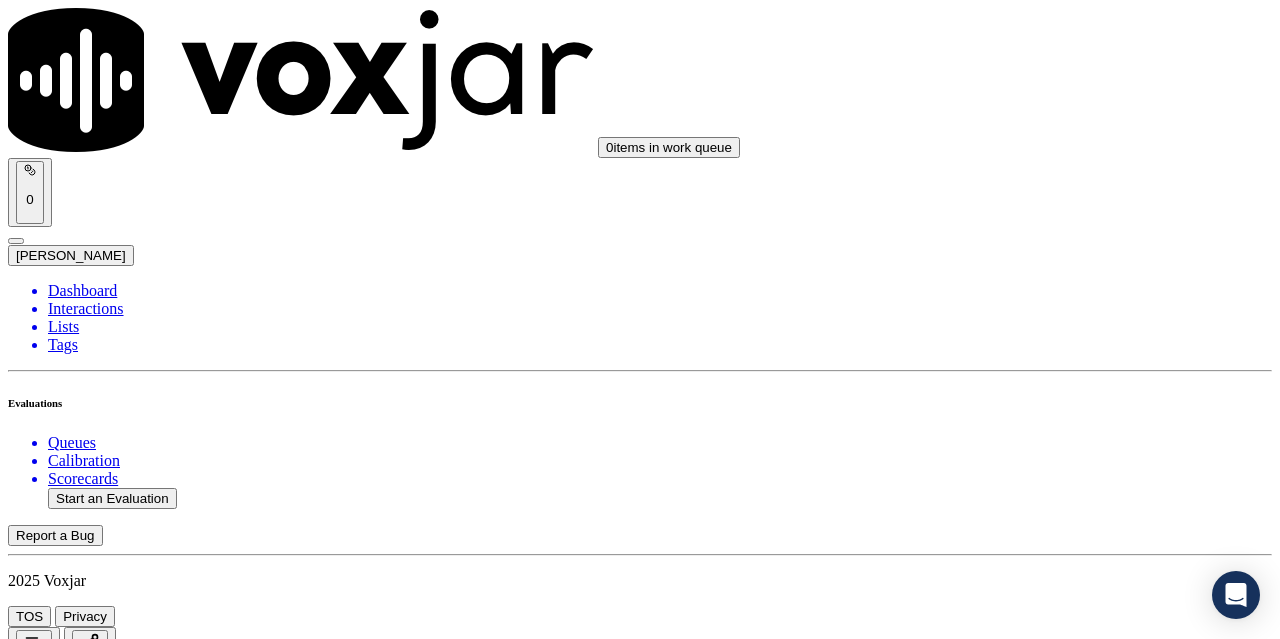 scroll, scrollTop: 4400, scrollLeft: 0, axis: vertical 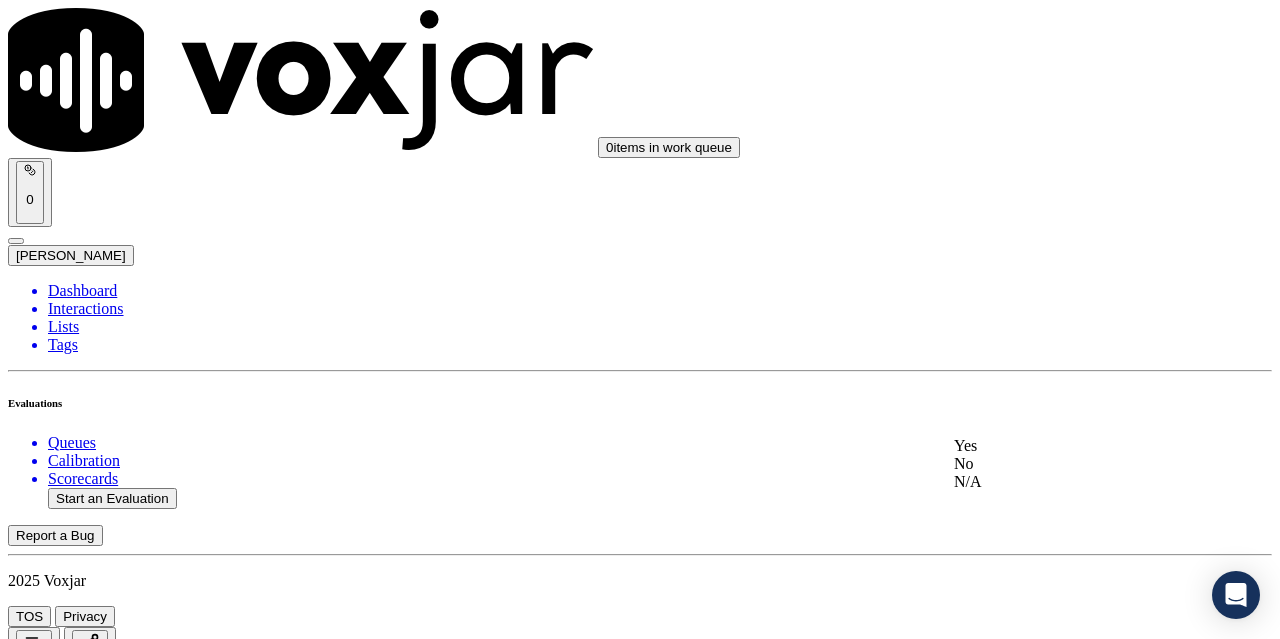 click on "Yes" at bounding box center (1067, 446) 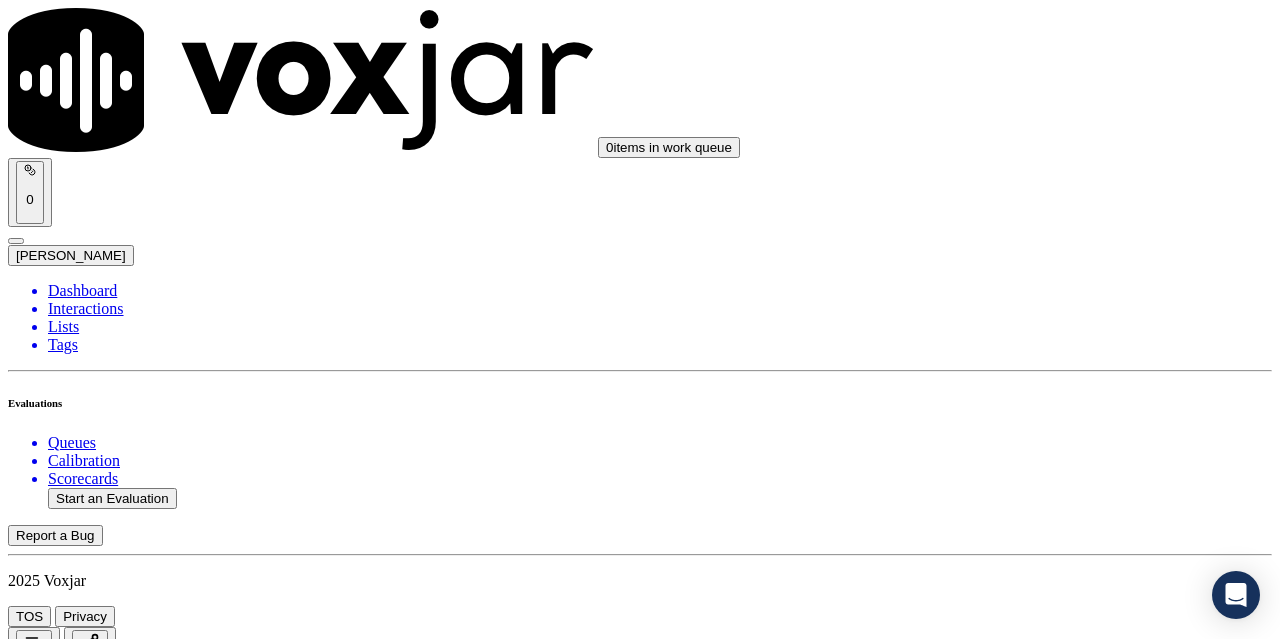 scroll, scrollTop: 4700, scrollLeft: 0, axis: vertical 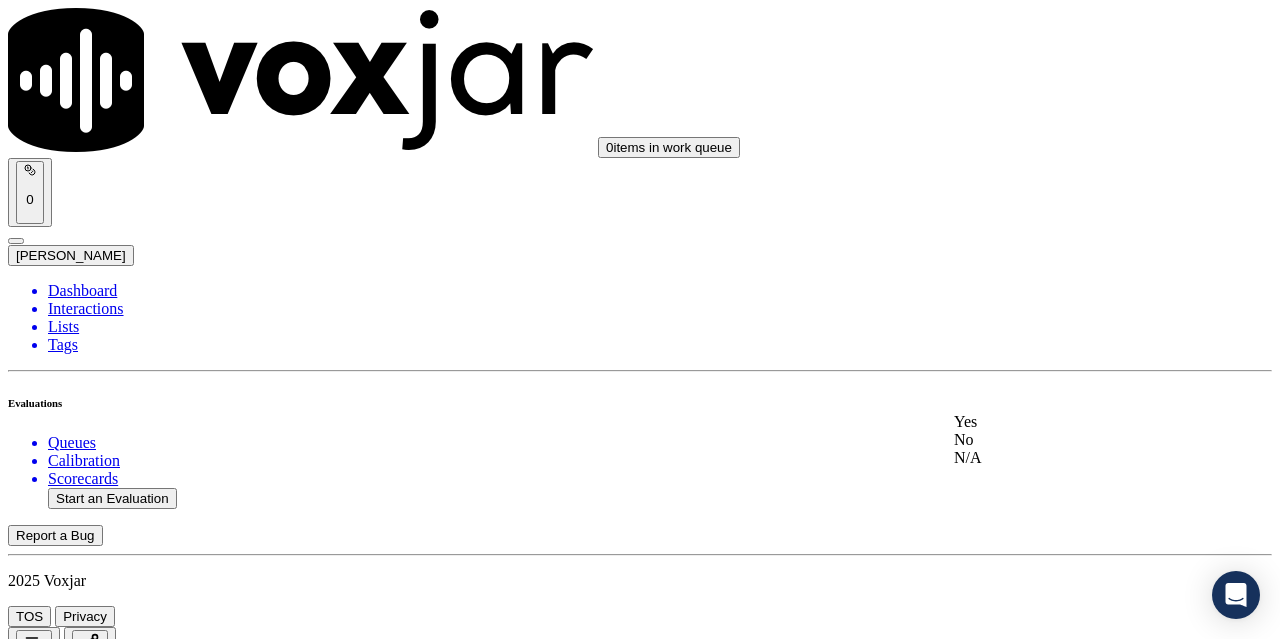 click on "Yes" at bounding box center [1067, 422] 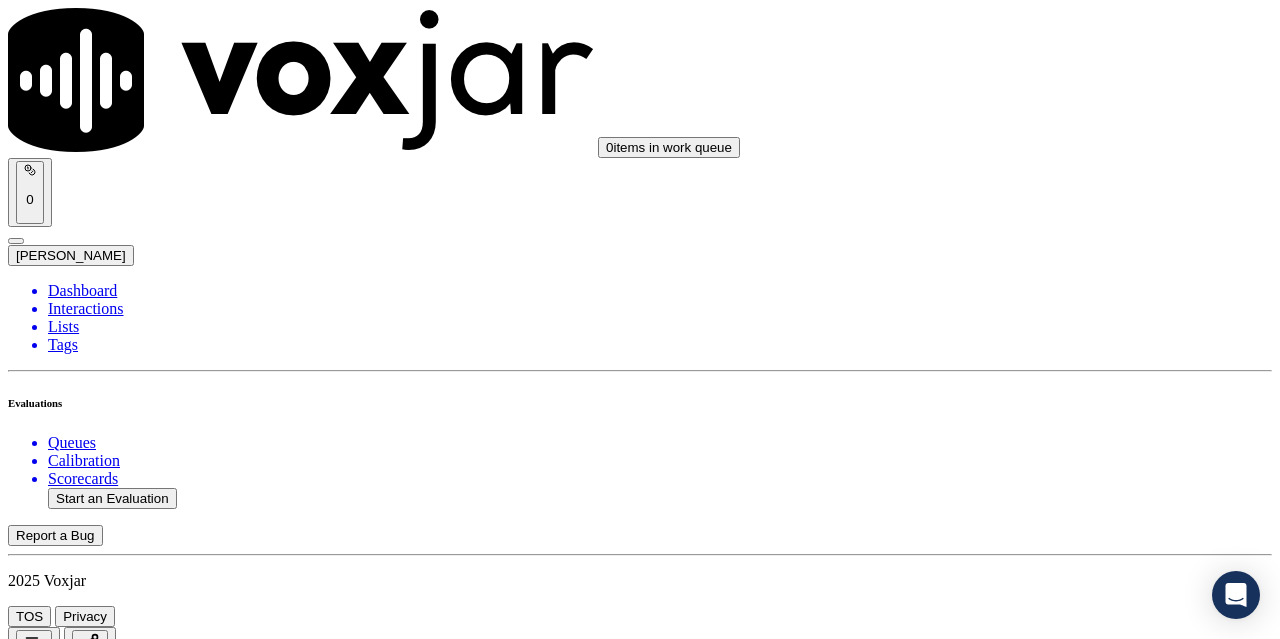 scroll, scrollTop: 5000, scrollLeft: 0, axis: vertical 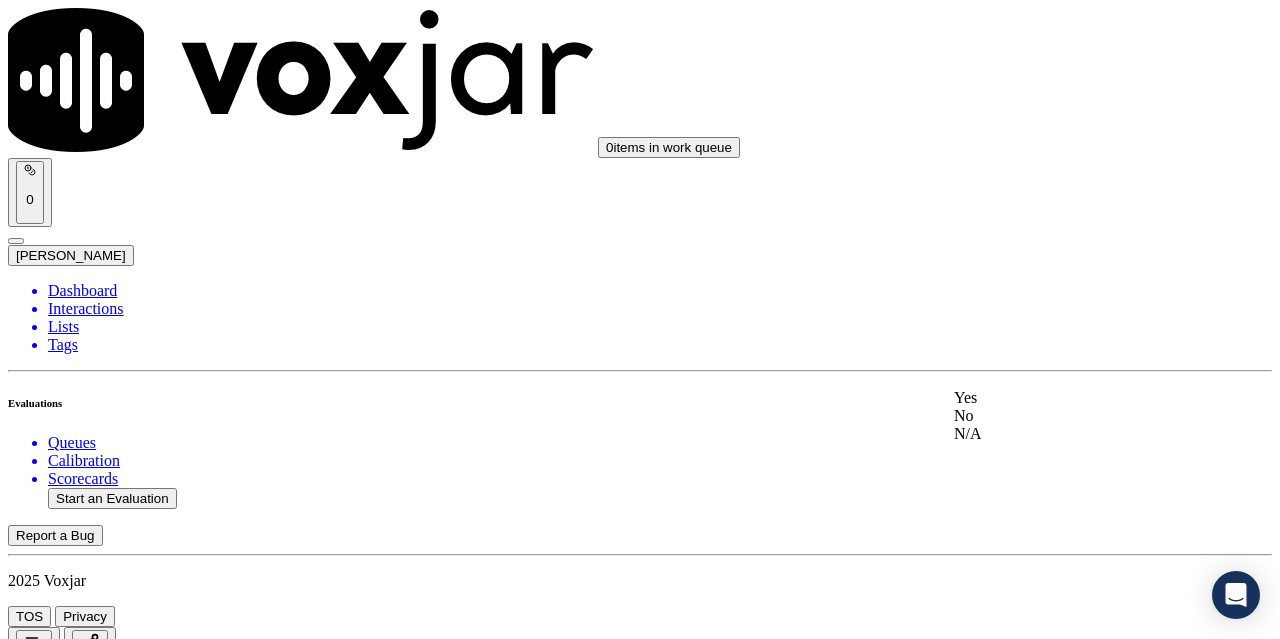 click on "Yes" at bounding box center (1067, 398) 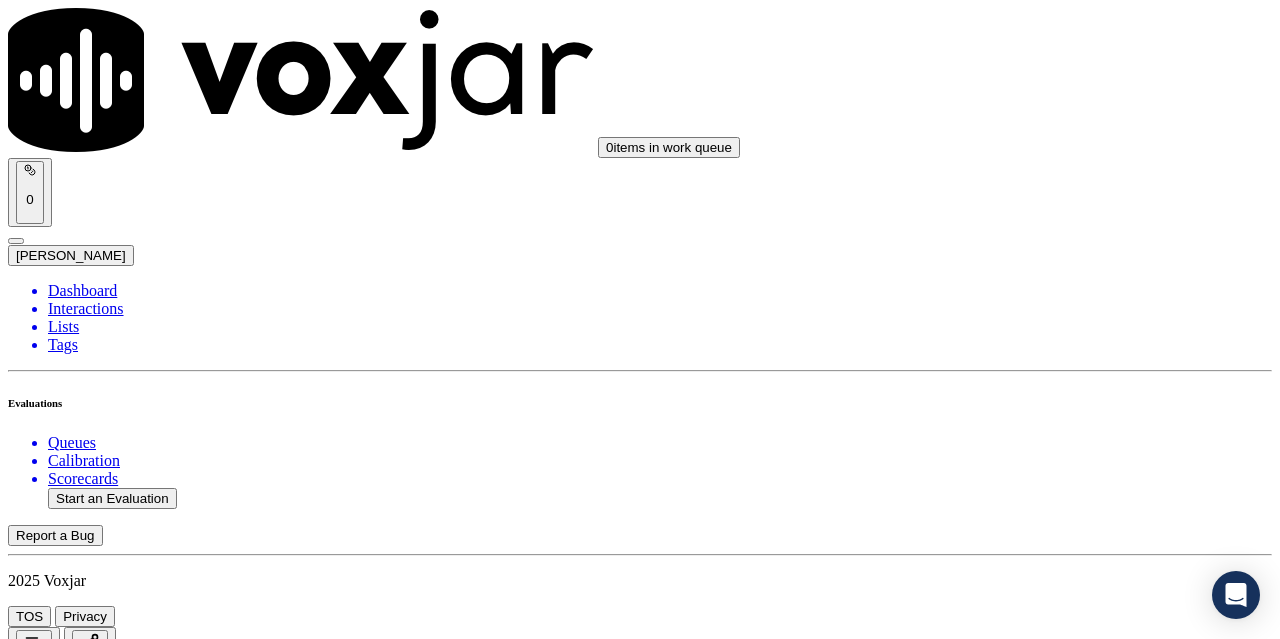 scroll, scrollTop: 5300, scrollLeft: 0, axis: vertical 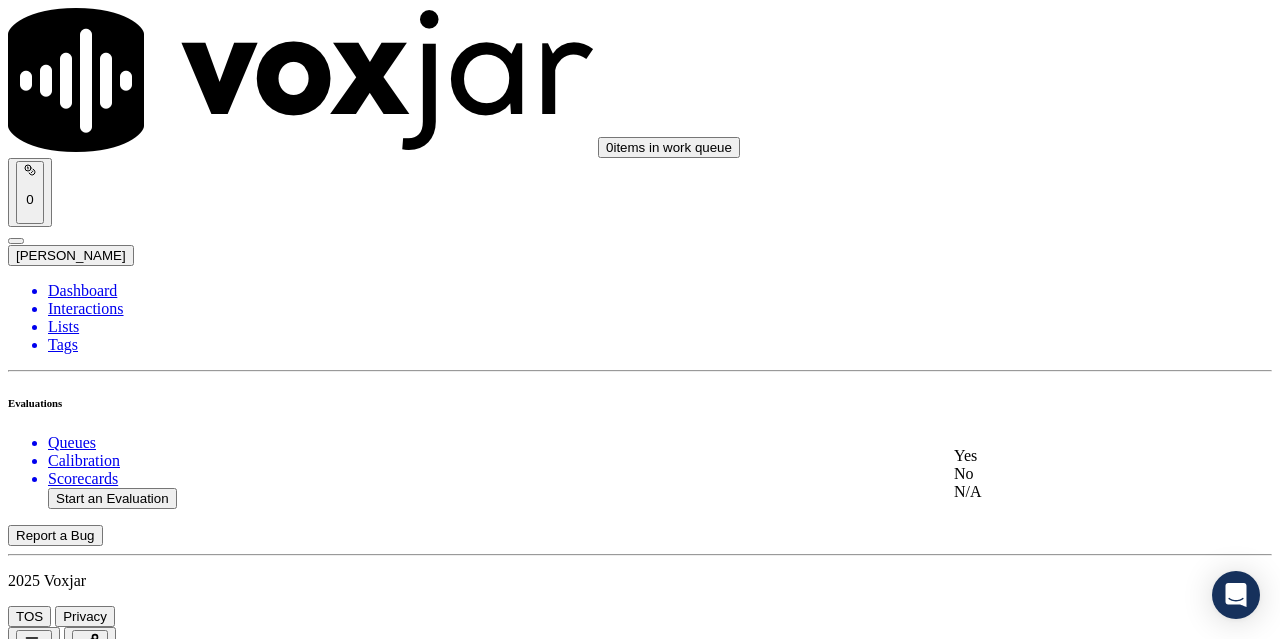 click on "Yes" at bounding box center [1067, 456] 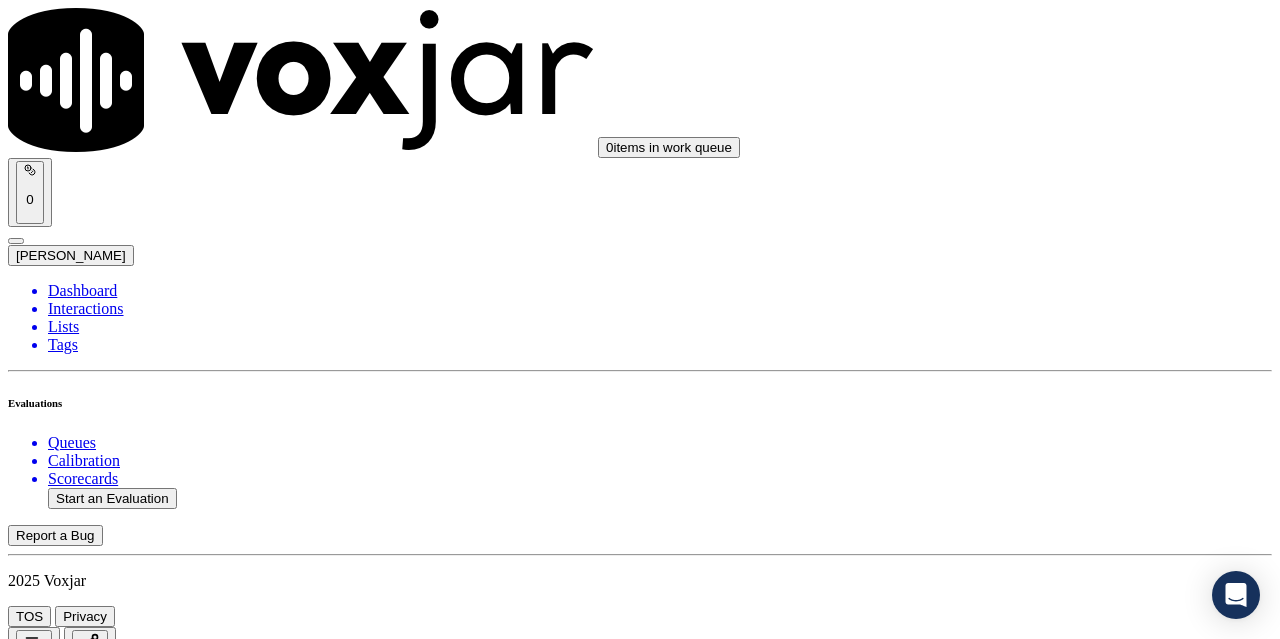 scroll, scrollTop: 5600, scrollLeft: 0, axis: vertical 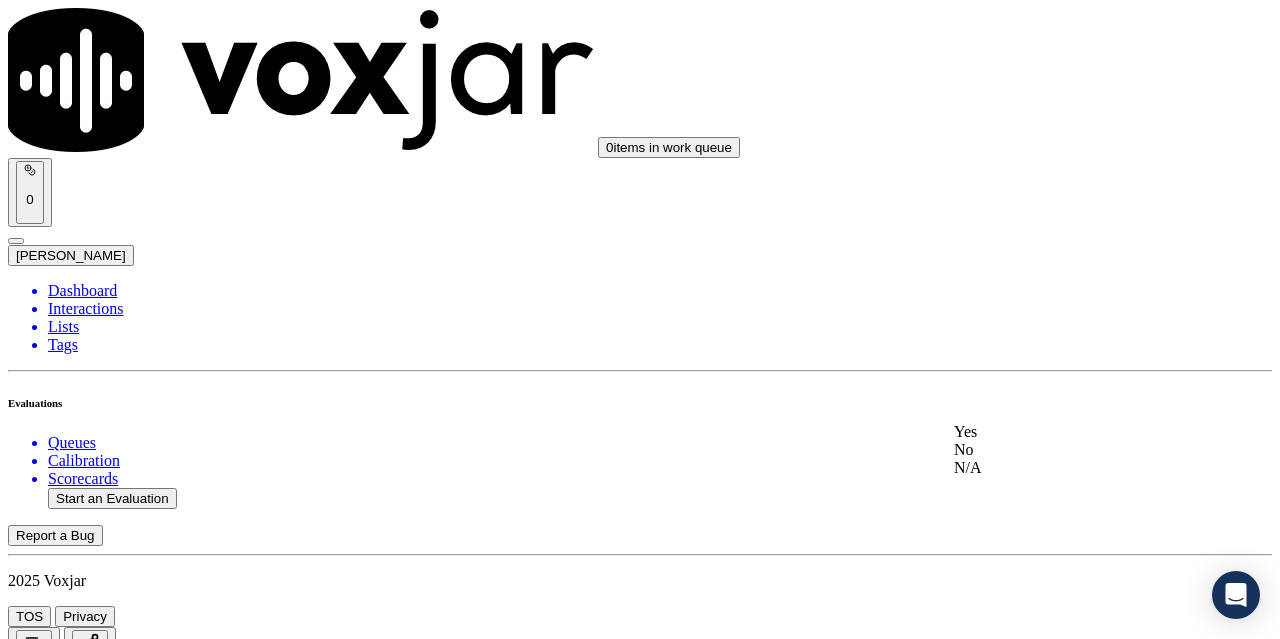 click on "Yes" at bounding box center [1067, 432] 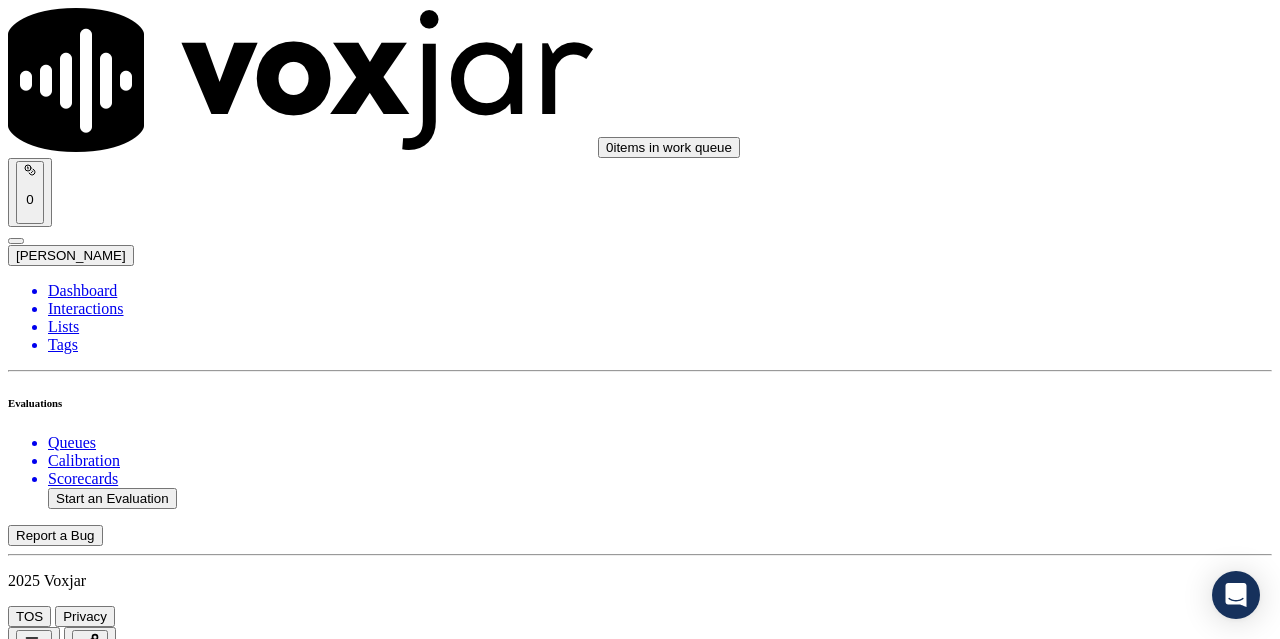 scroll, scrollTop: 5896, scrollLeft: 0, axis: vertical 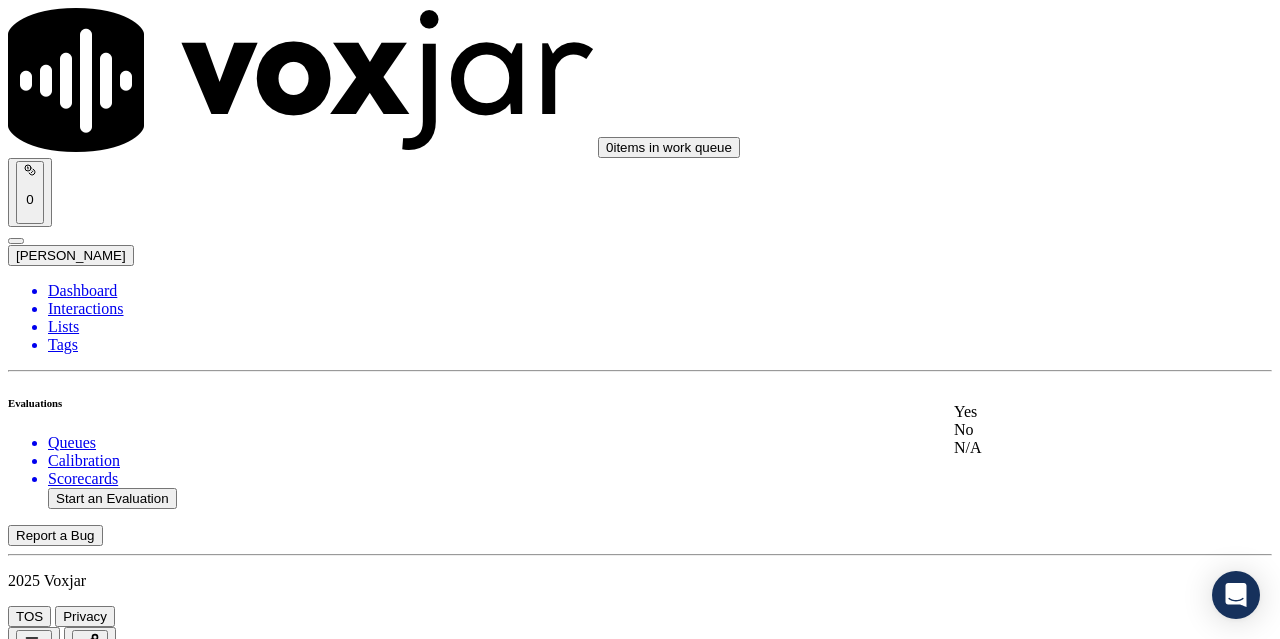 drag, startPoint x: 1051, startPoint y: 413, endPoint x: 993, endPoint y: 513, distance: 115.60277 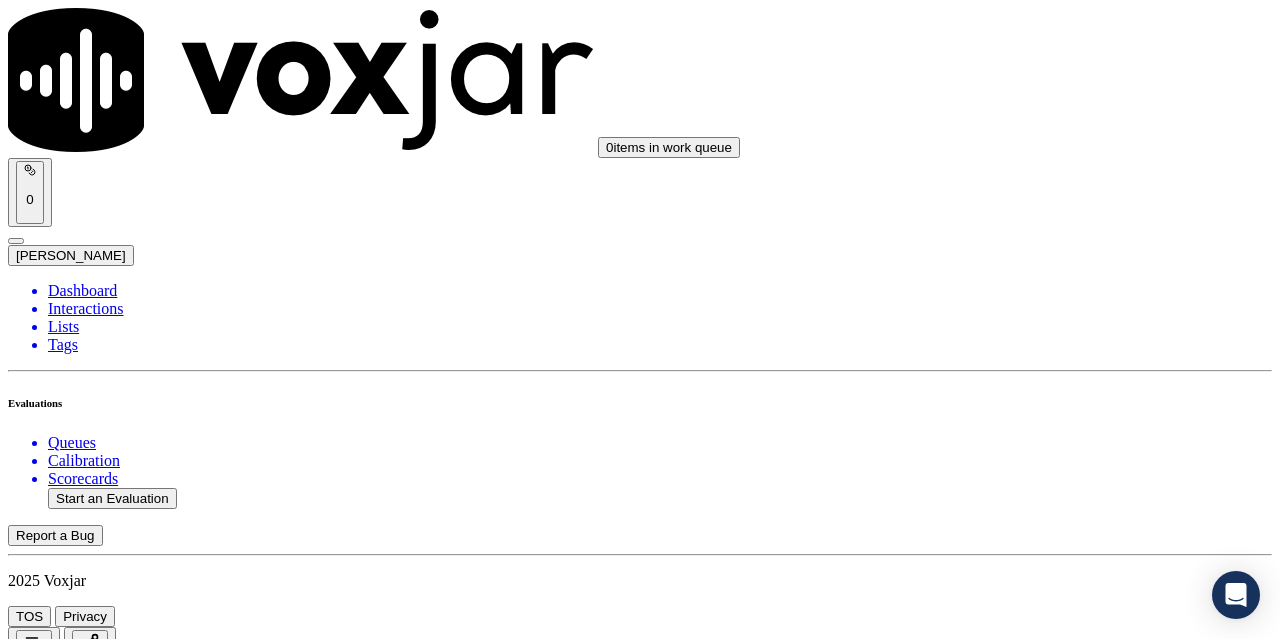 click on "Submit Scores" at bounding box center [59, 7345] 